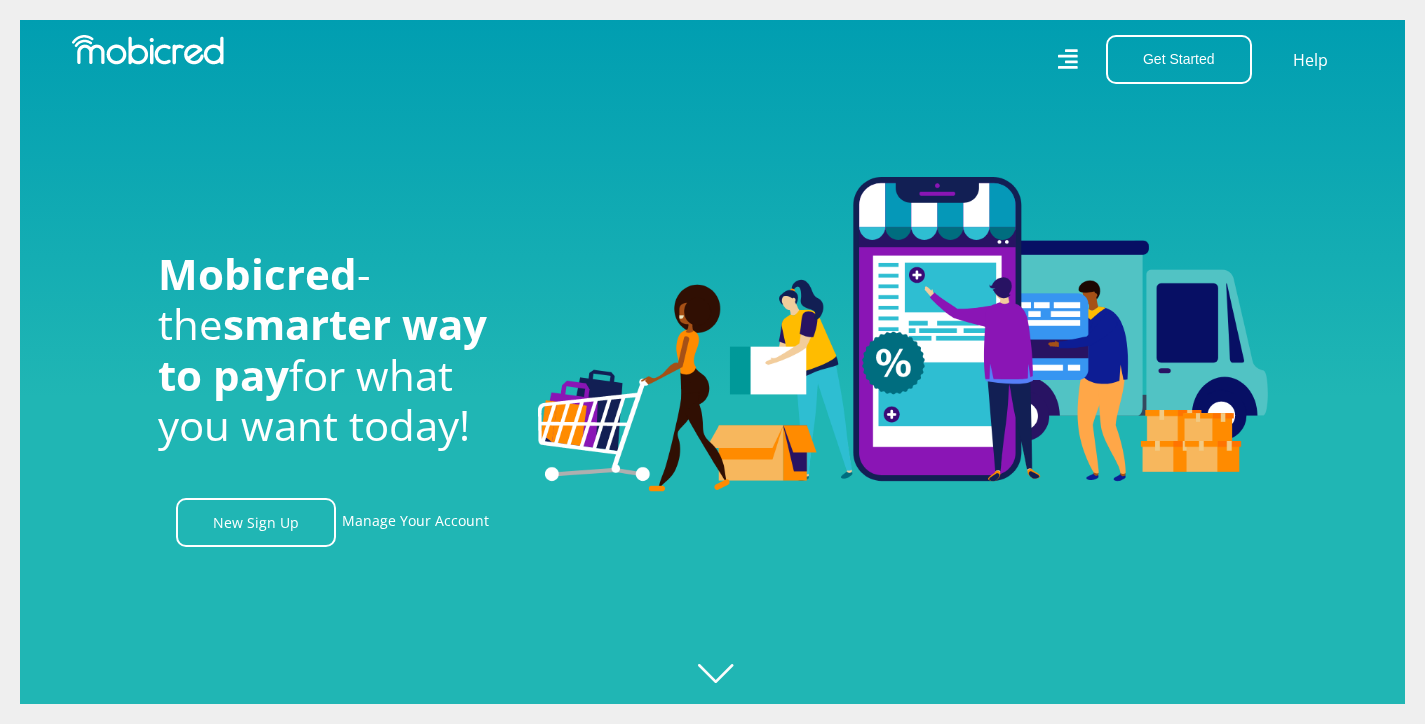 scroll, scrollTop: 0, scrollLeft: 0, axis: both 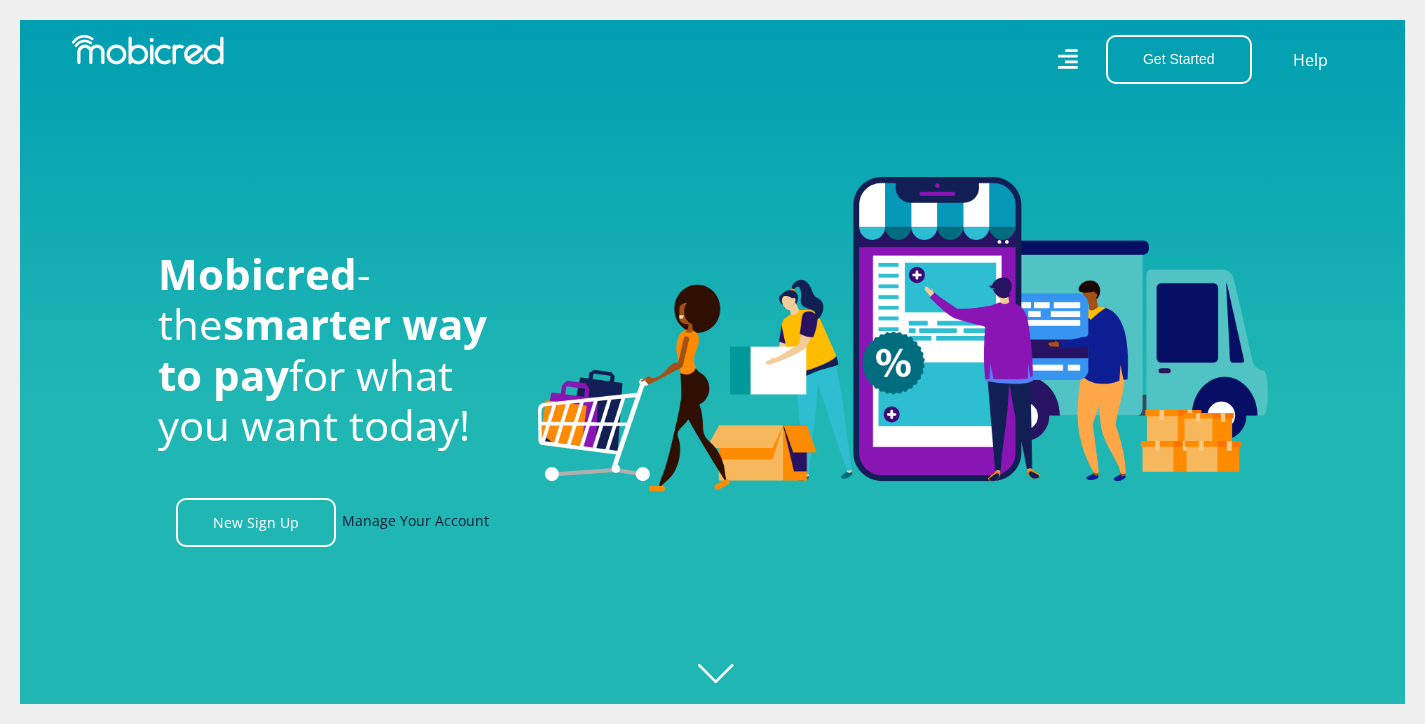 click on "Manage Your Account" at bounding box center (415, 522) 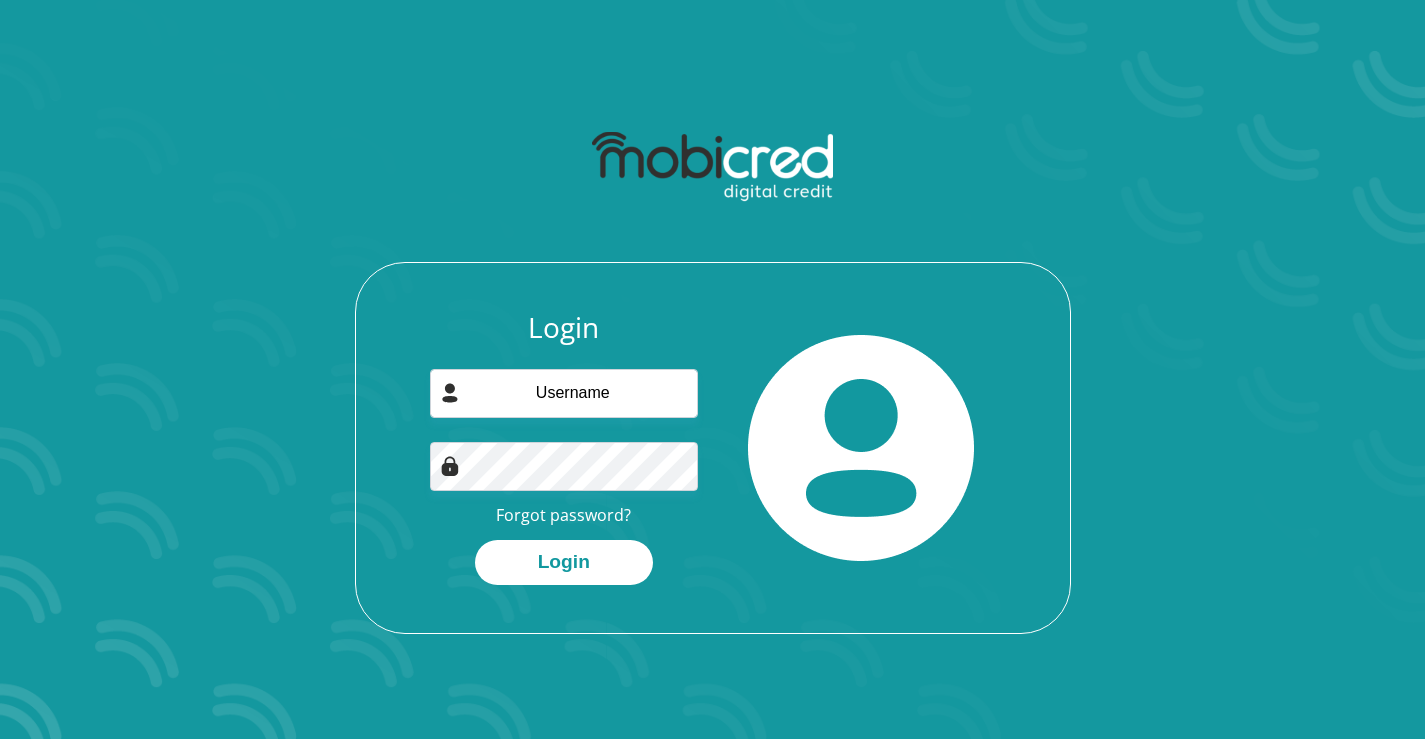 scroll, scrollTop: 0, scrollLeft: 0, axis: both 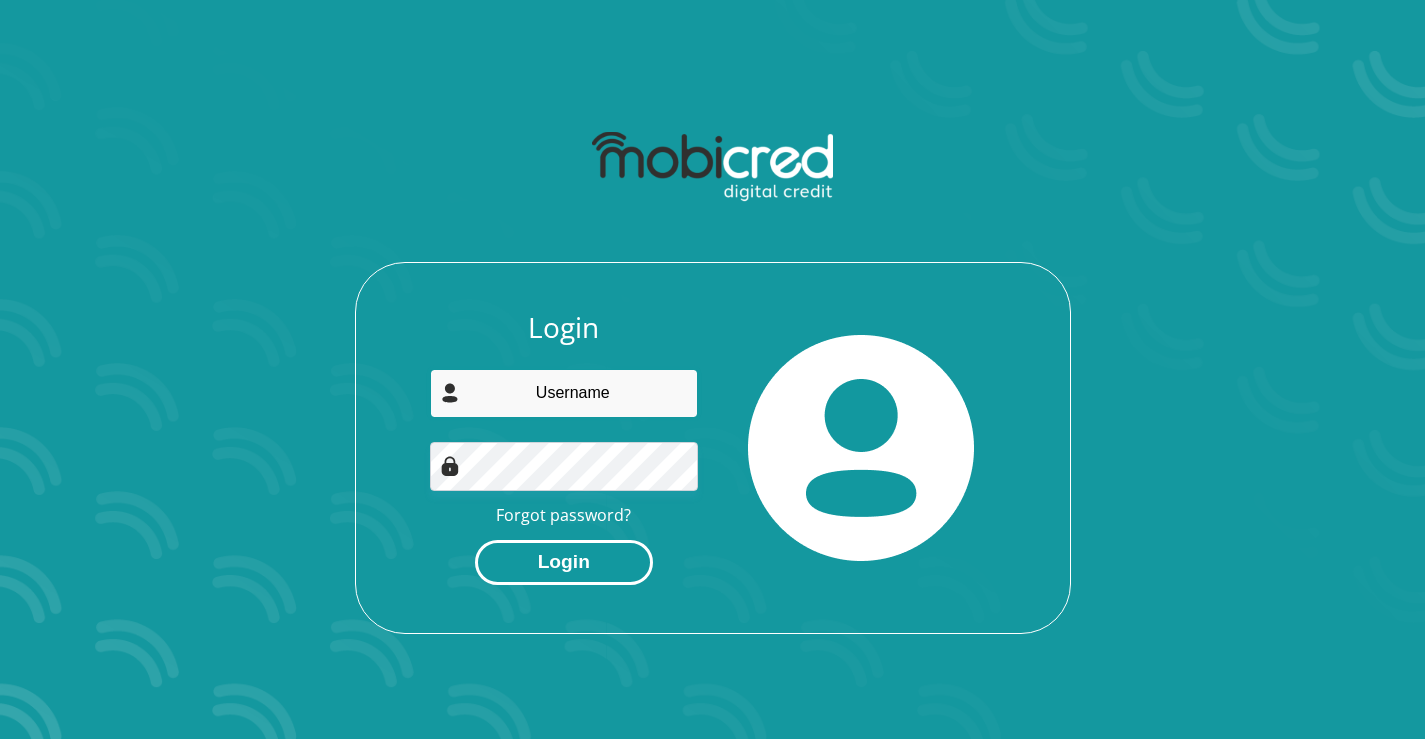 type on "[USERNAME]@[DOMAIN]" 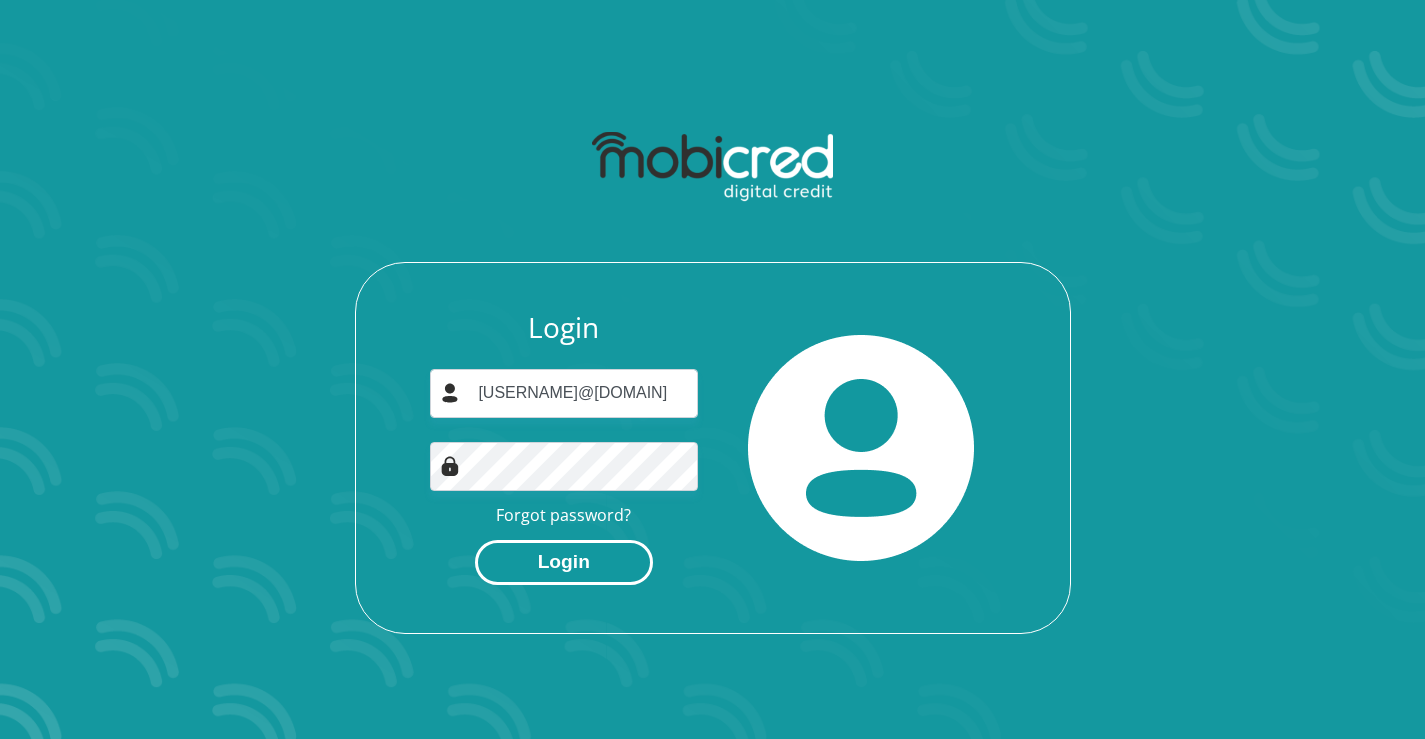 click on "Login" at bounding box center [564, 562] 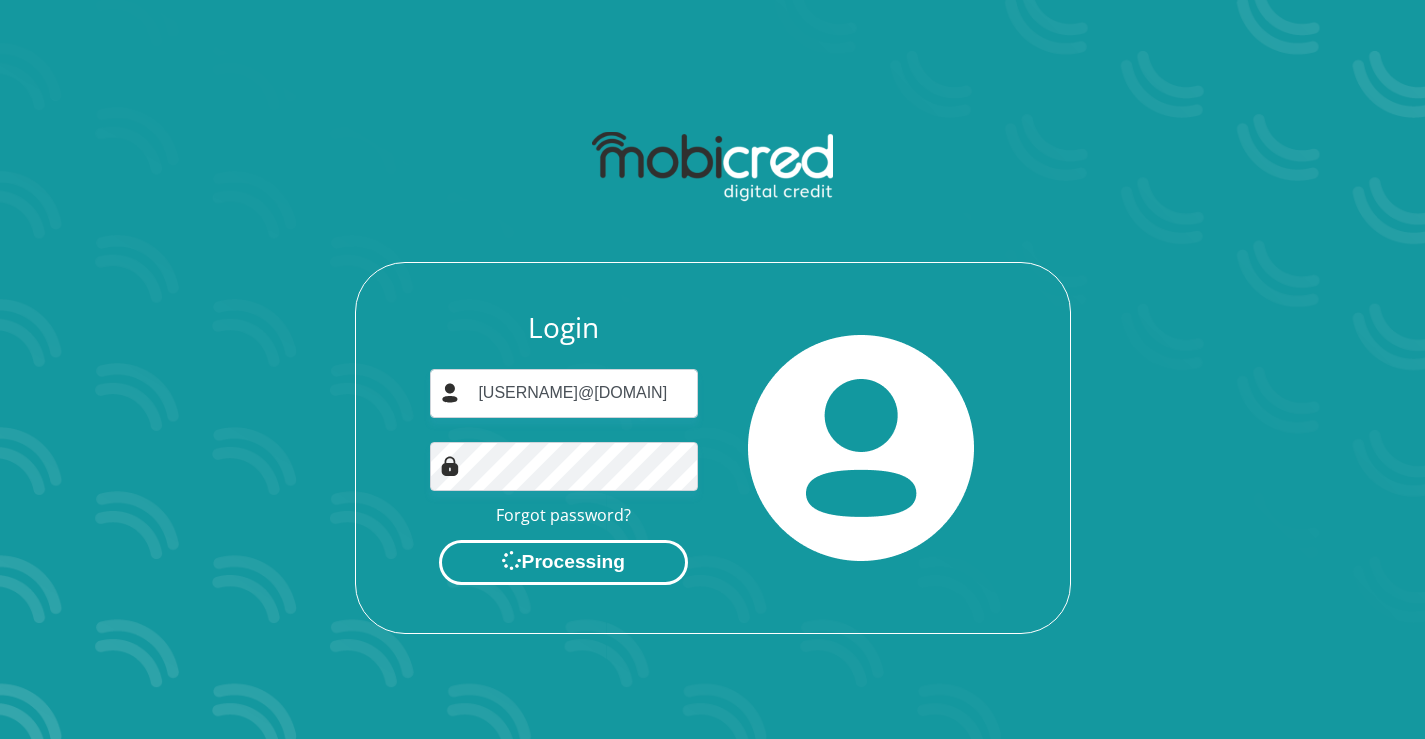 scroll, scrollTop: 0, scrollLeft: 0, axis: both 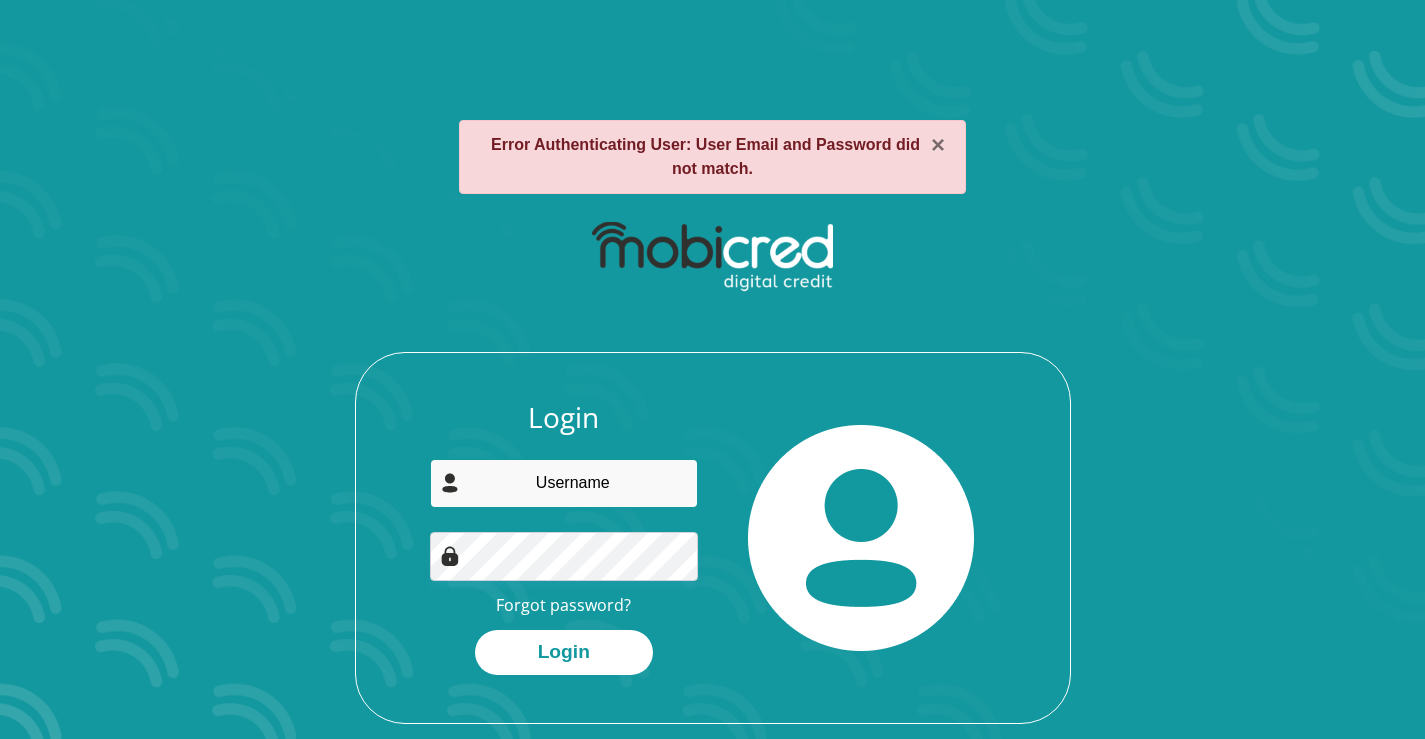 type on "[USERNAME]@[DOMAIN]" 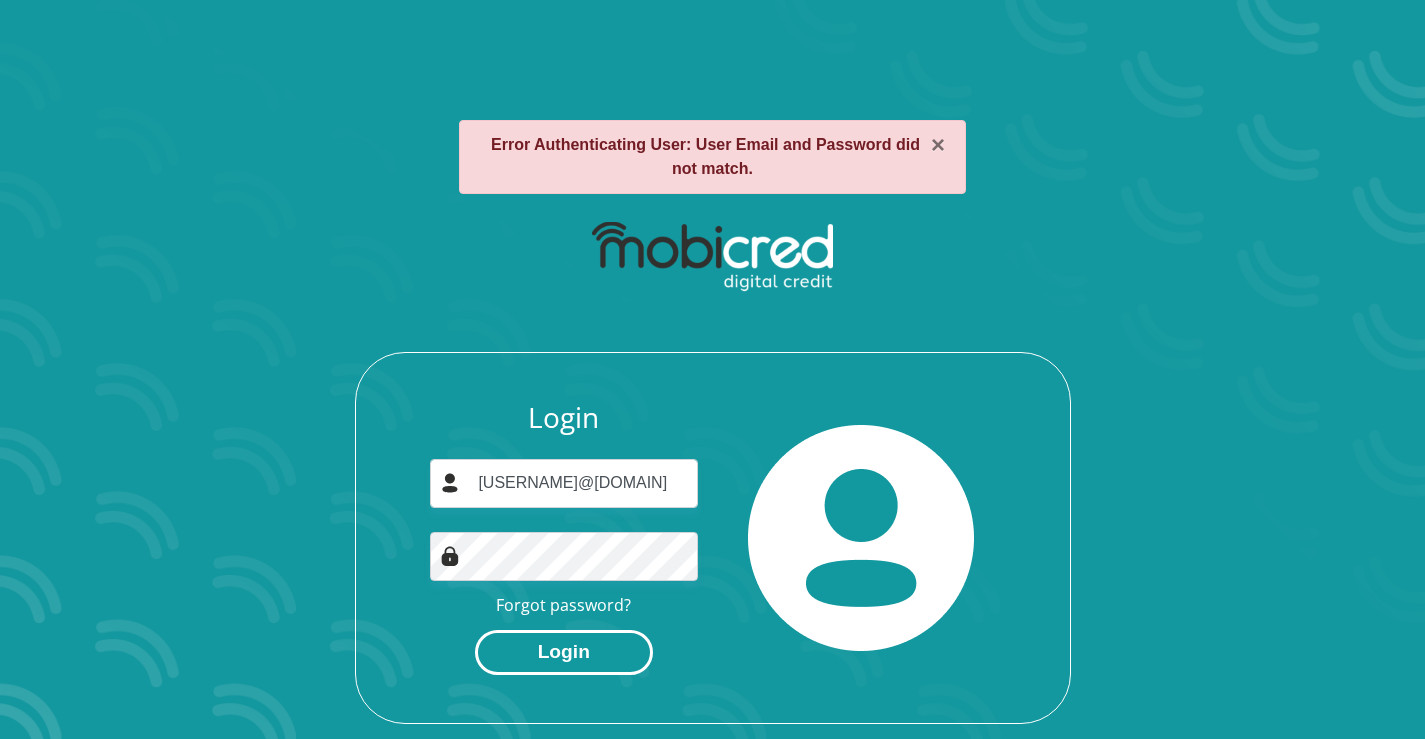 click on "Login" at bounding box center [564, 652] 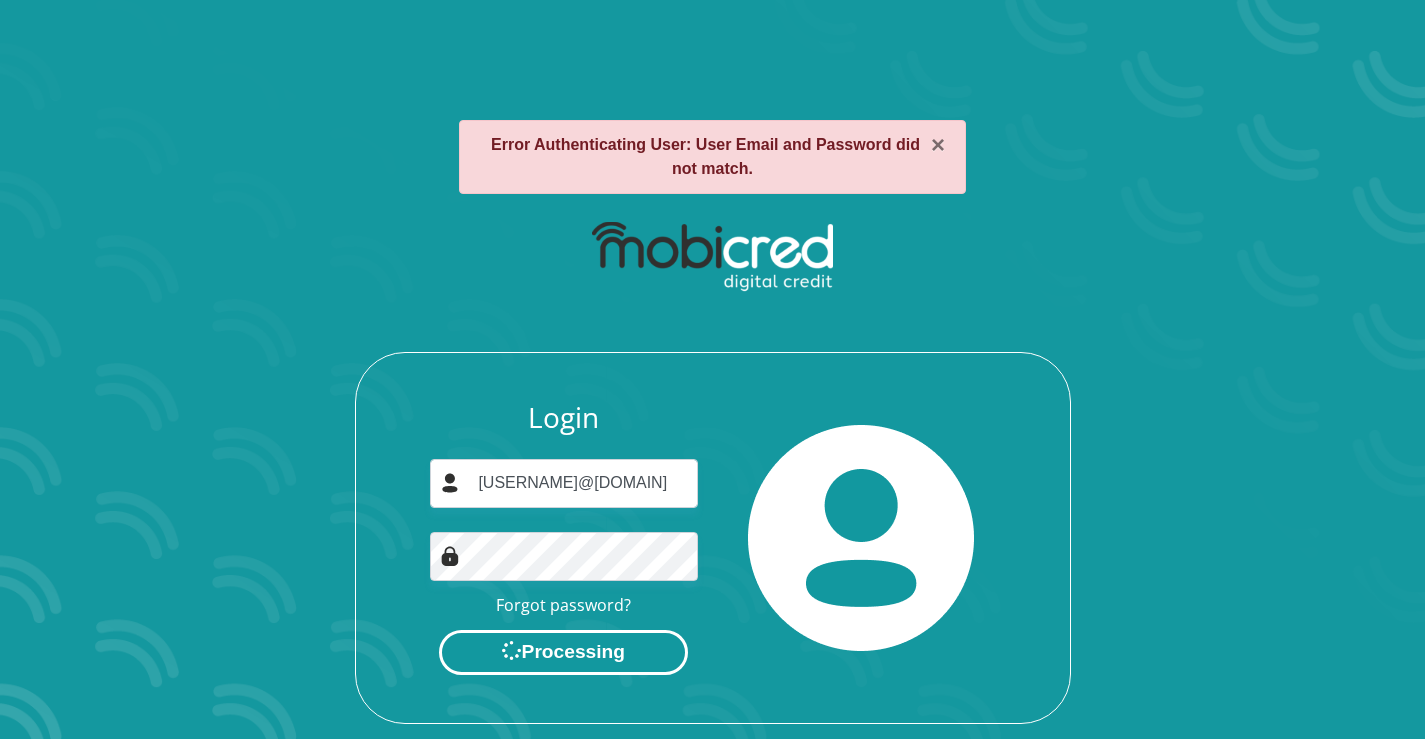 scroll, scrollTop: 0, scrollLeft: 0, axis: both 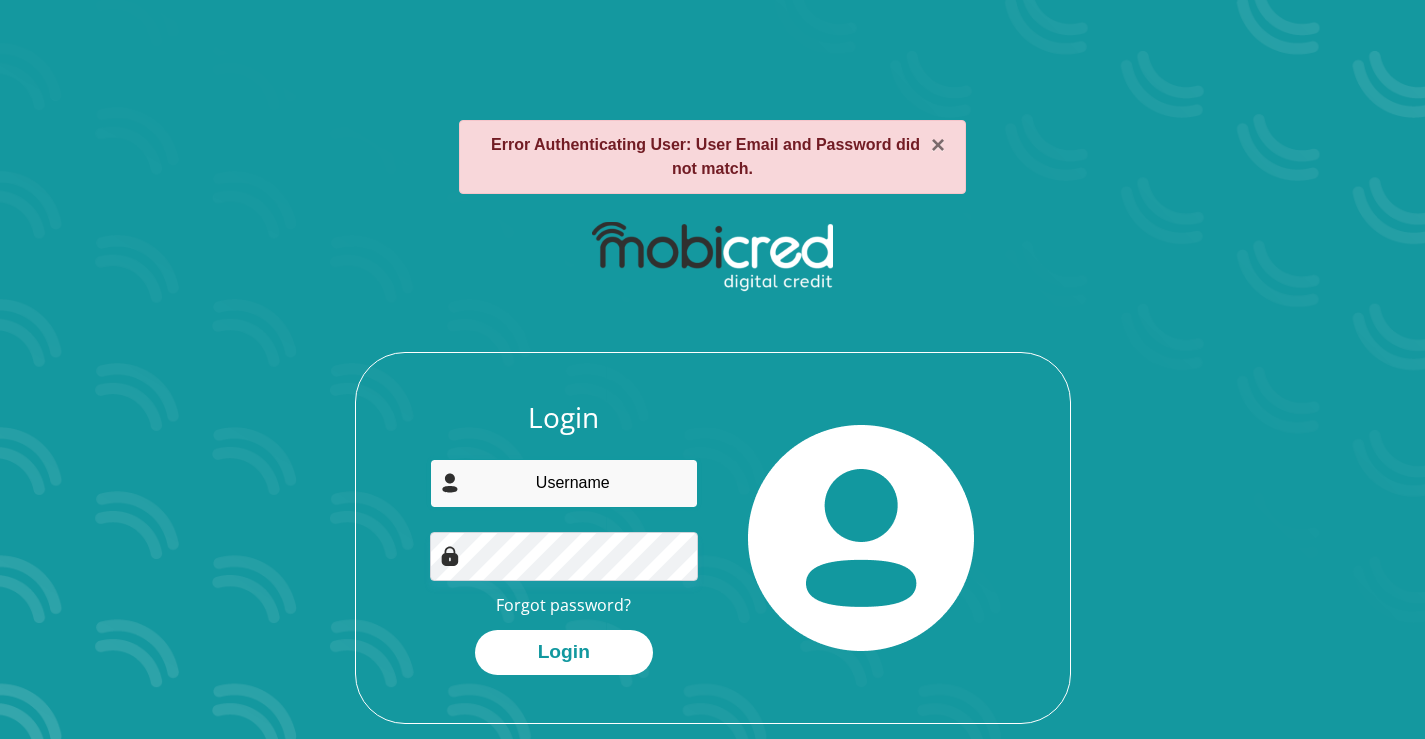 type on "lwazi.ngwenya@gmail.com" 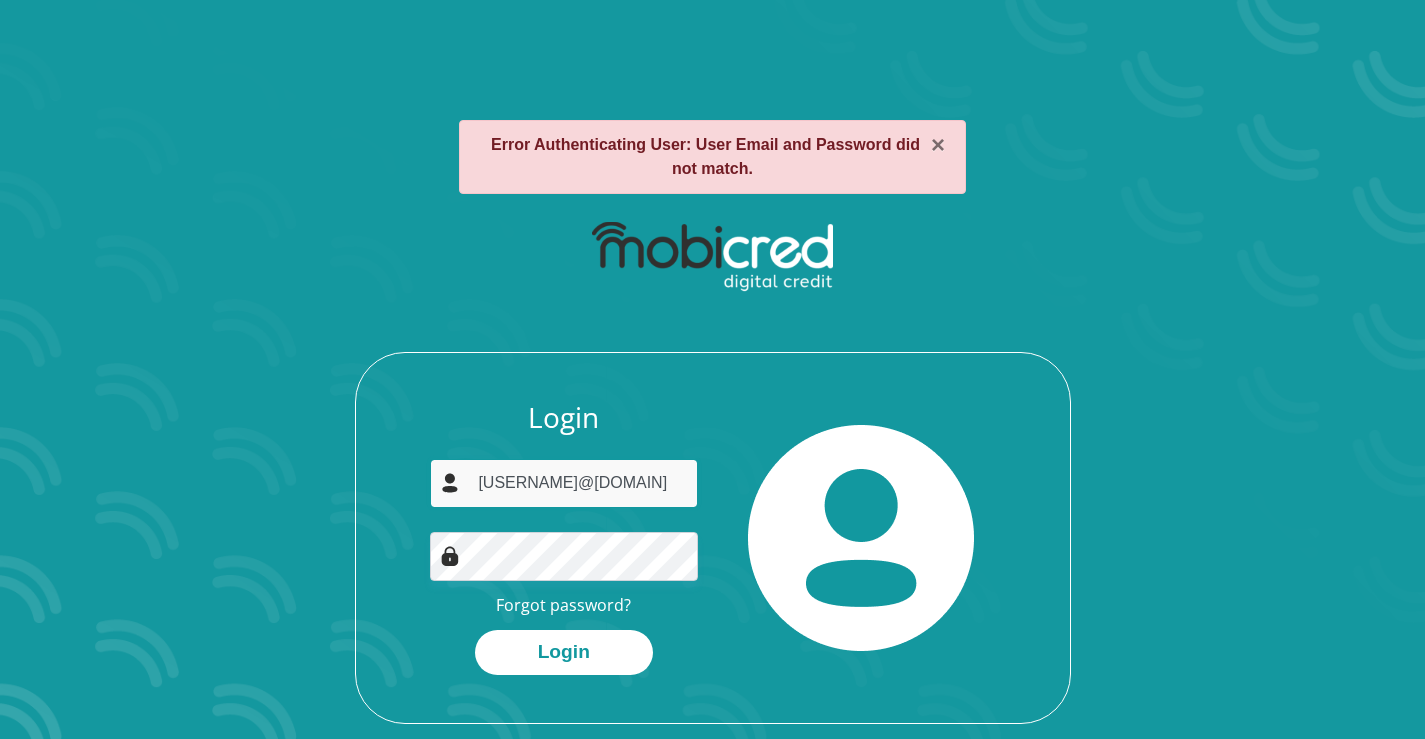 click on "lwazi.ngwenya@gmail.com" at bounding box center [564, 483] 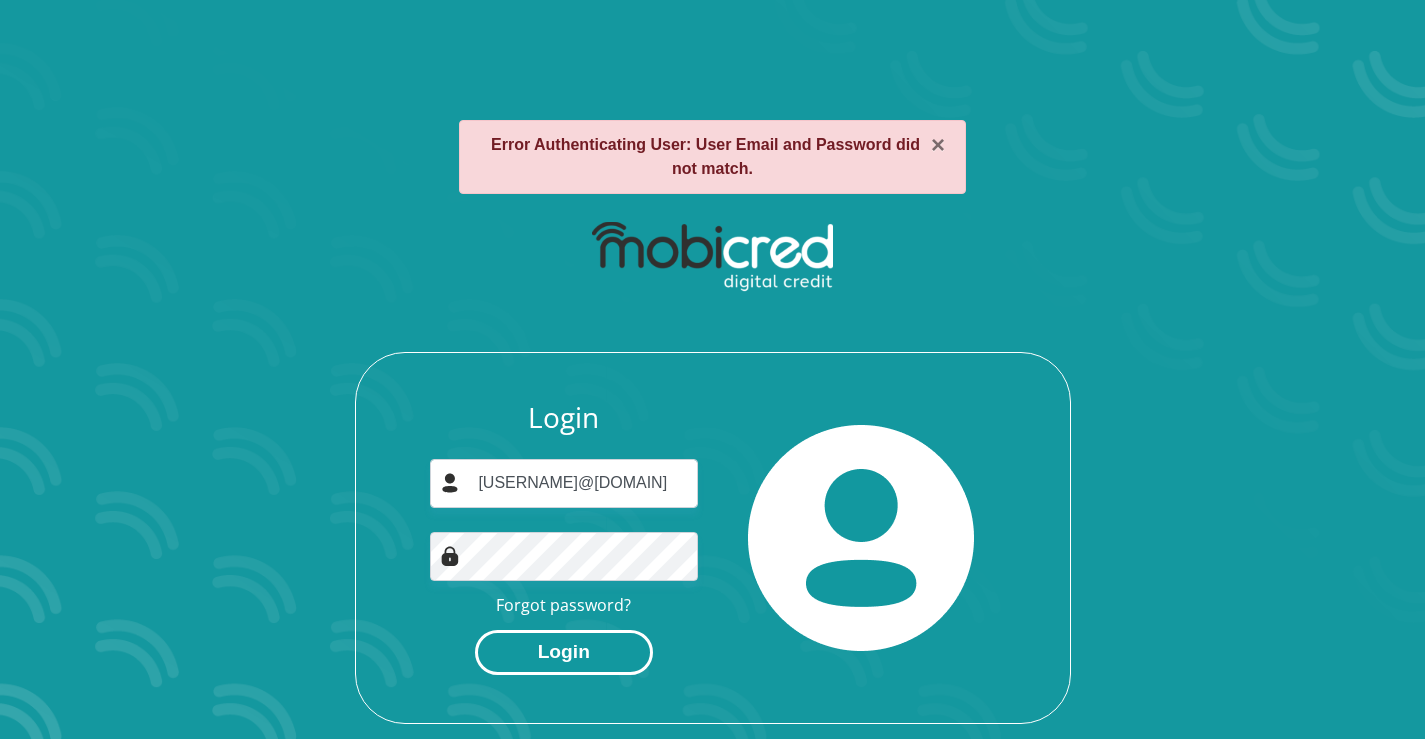 click on "Login" at bounding box center [564, 652] 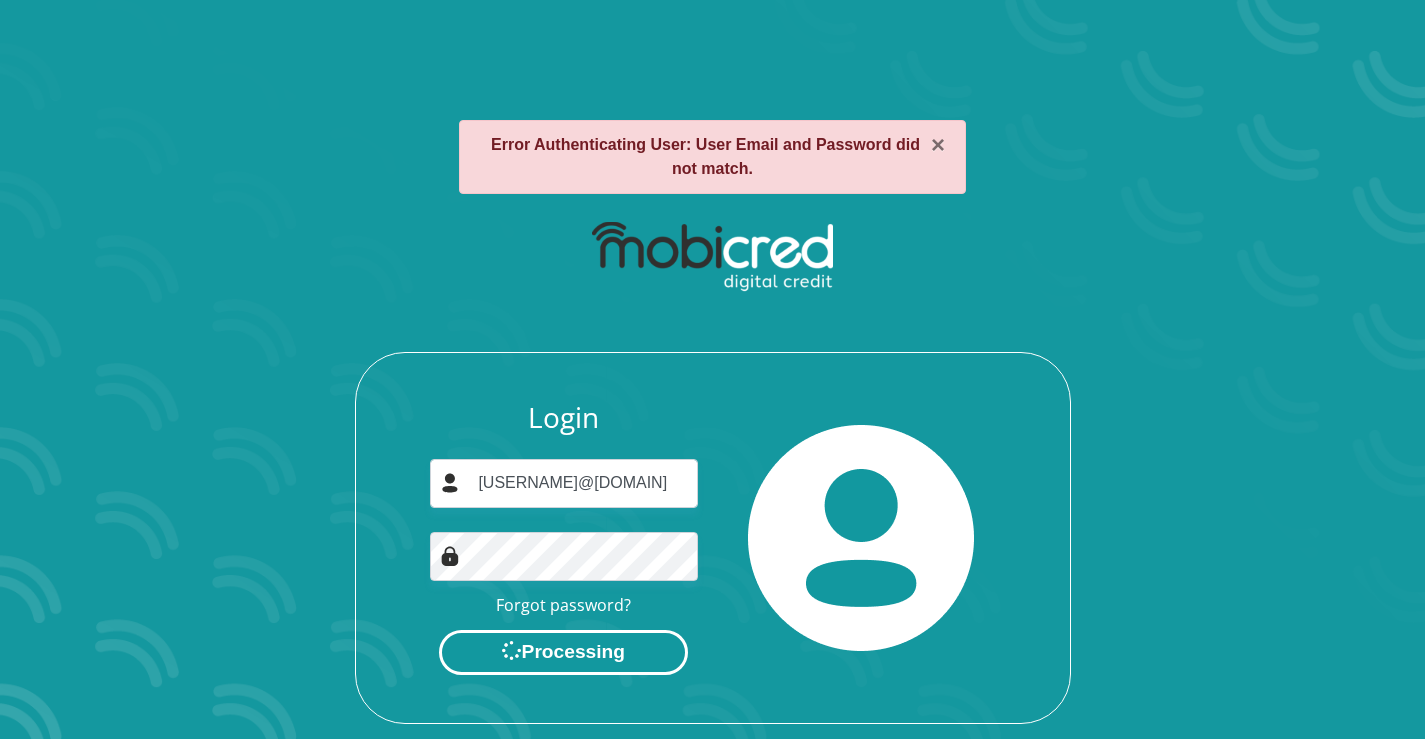 scroll, scrollTop: 0, scrollLeft: 0, axis: both 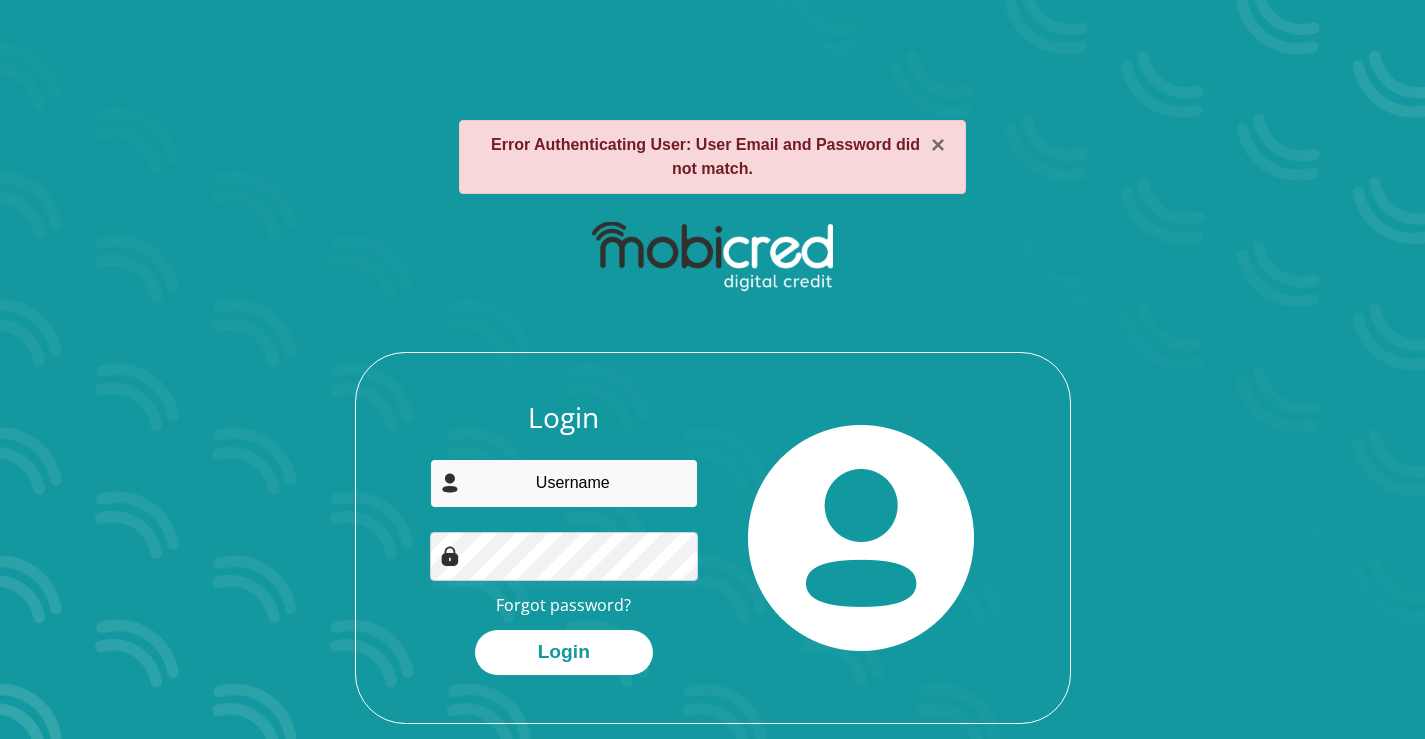 type on "[USERNAME]@[DOMAIN]" 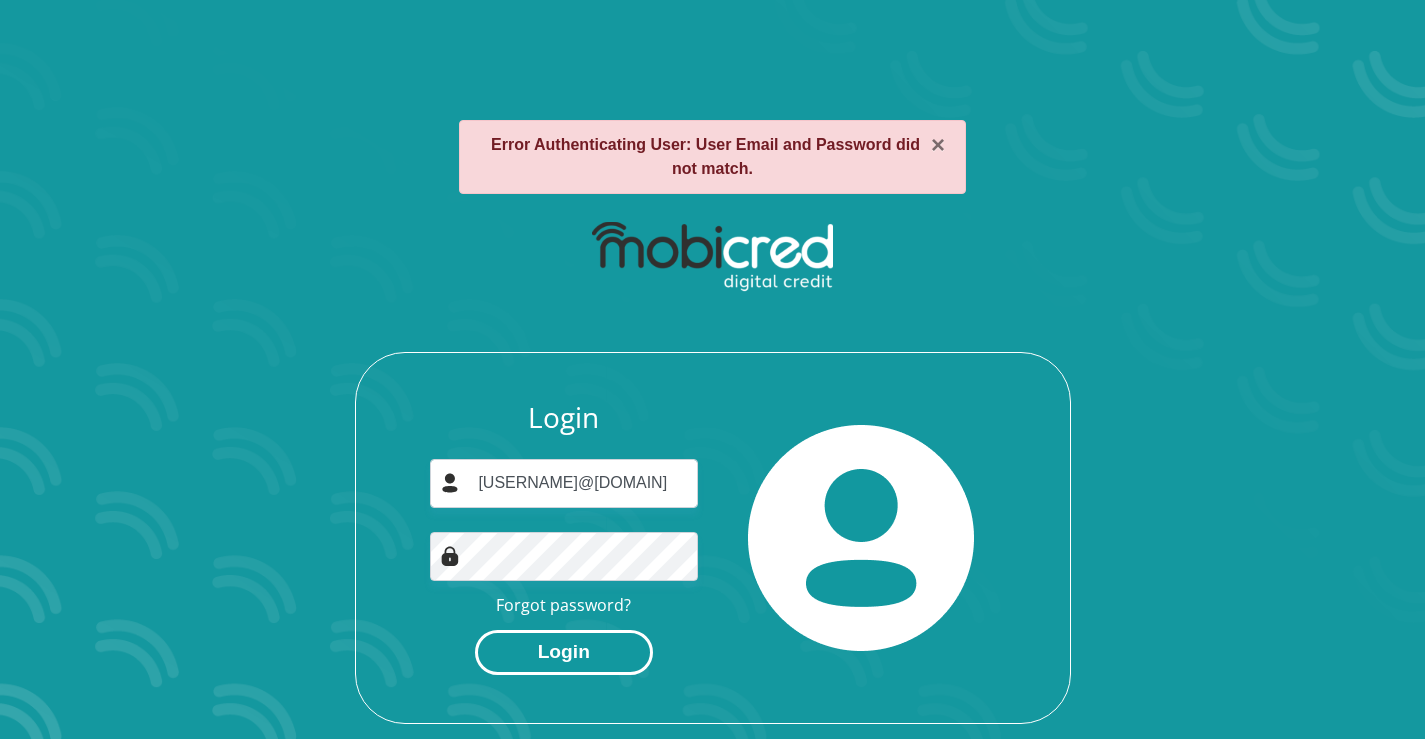 click on "Login" at bounding box center (564, 652) 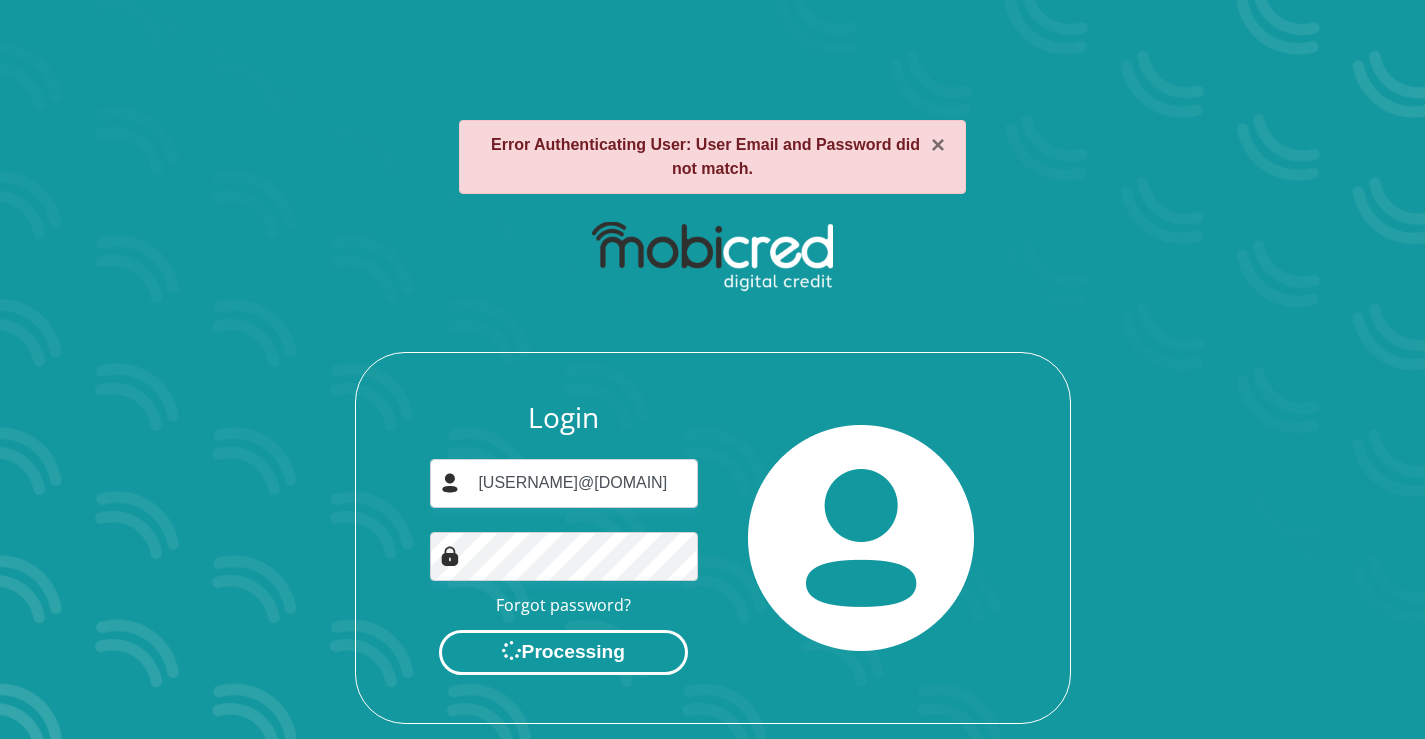 scroll, scrollTop: 0, scrollLeft: 0, axis: both 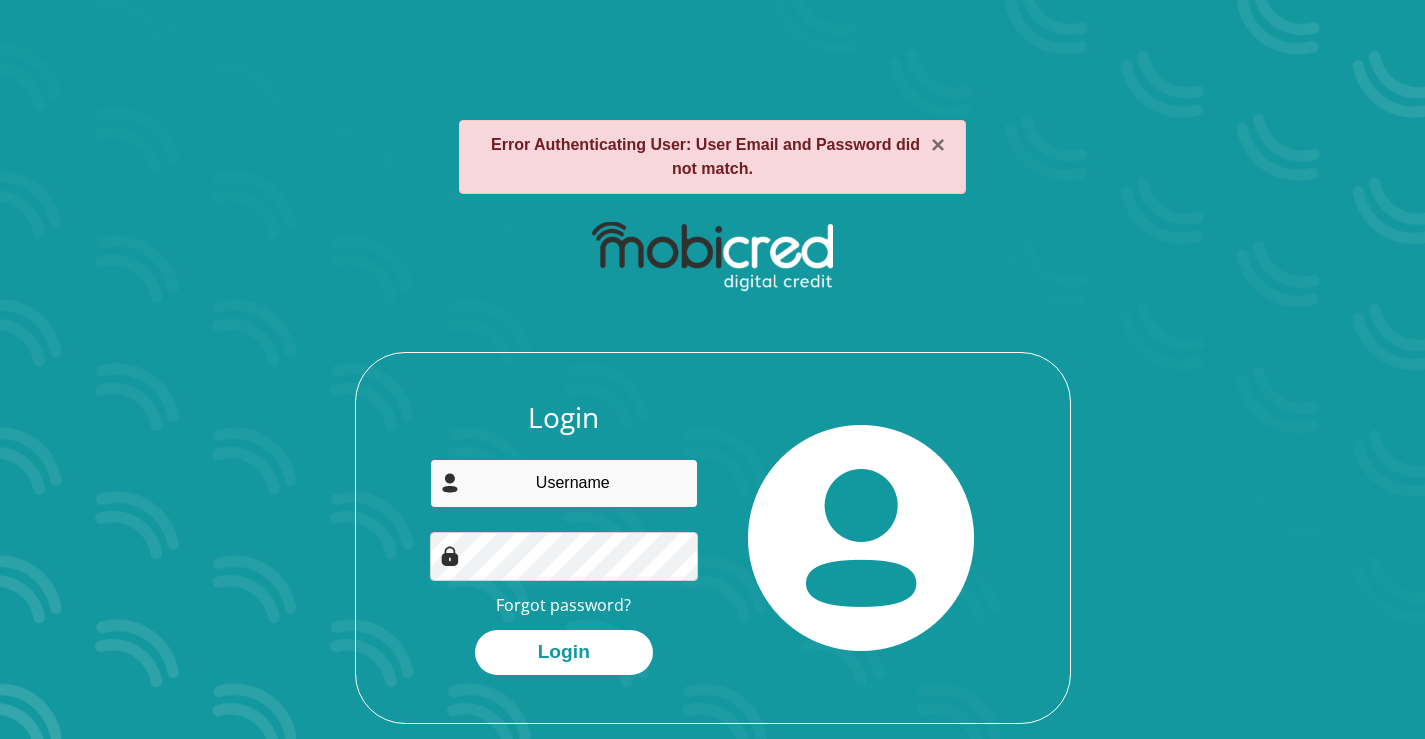 type on "[USERNAME]@[DOMAIN]" 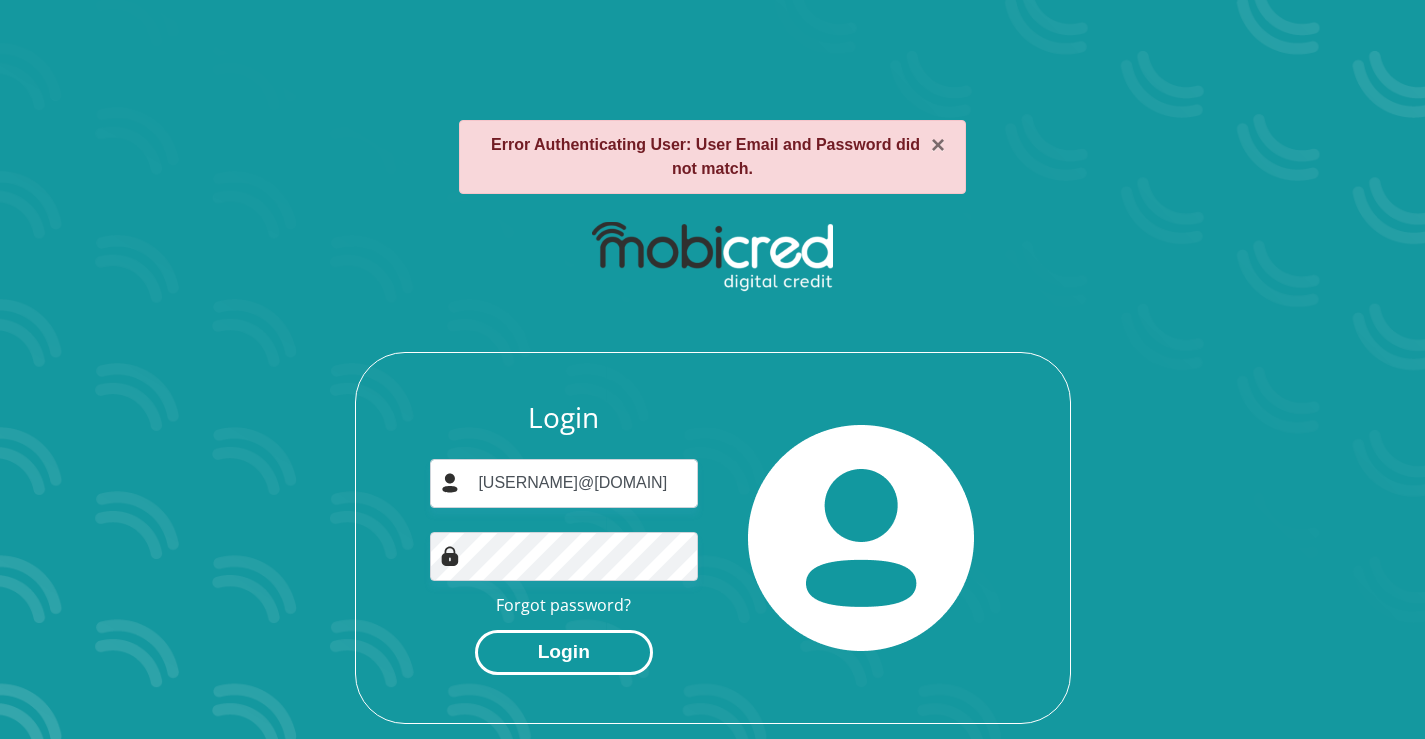 click on "Login" at bounding box center (564, 652) 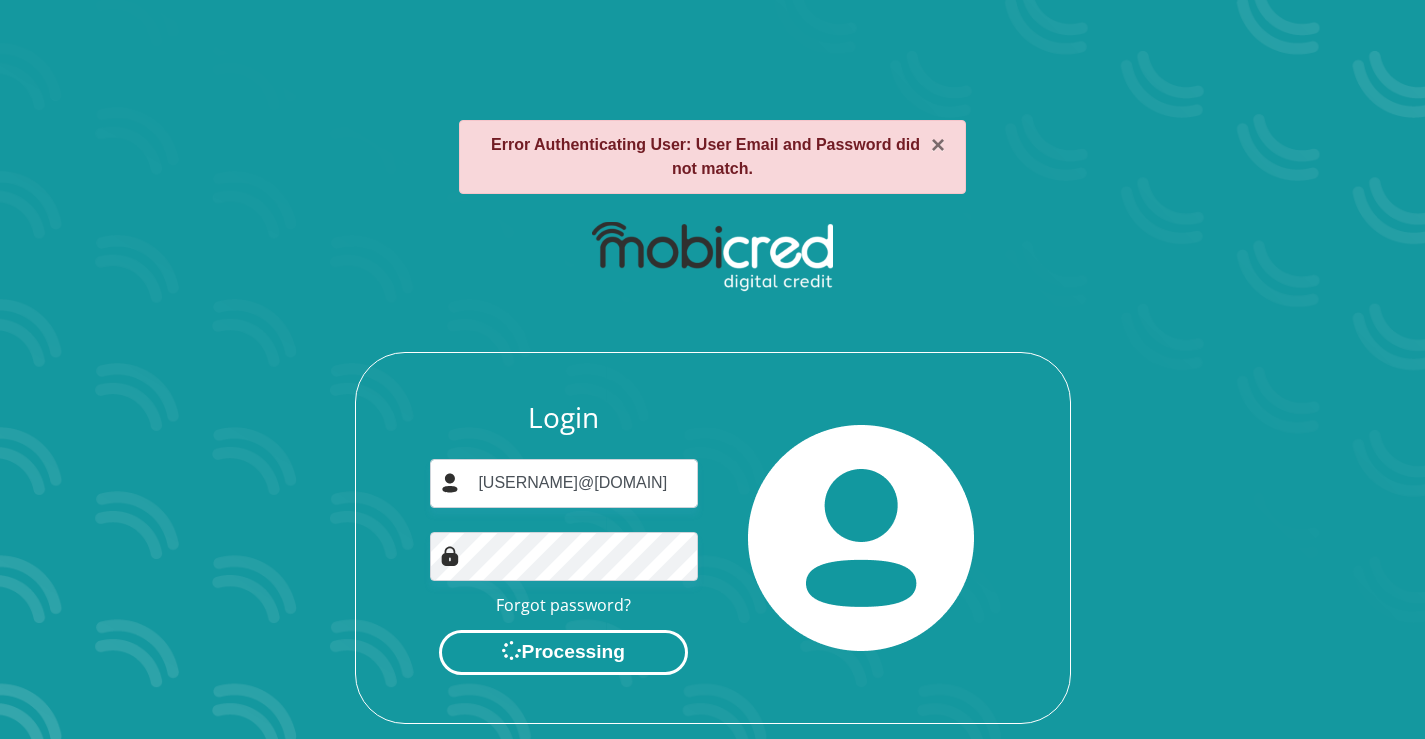 scroll, scrollTop: 0, scrollLeft: 0, axis: both 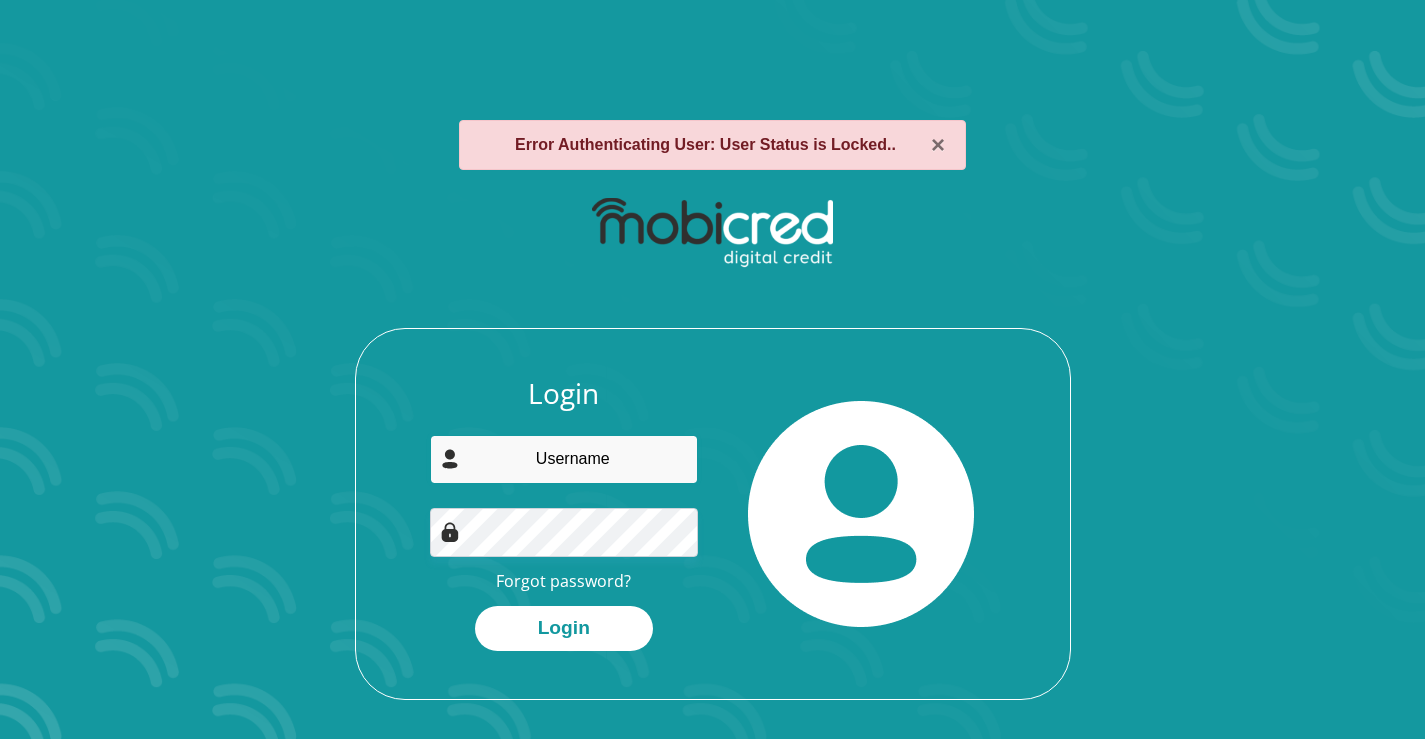 type on "[USERNAME]@[DOMAIN]" 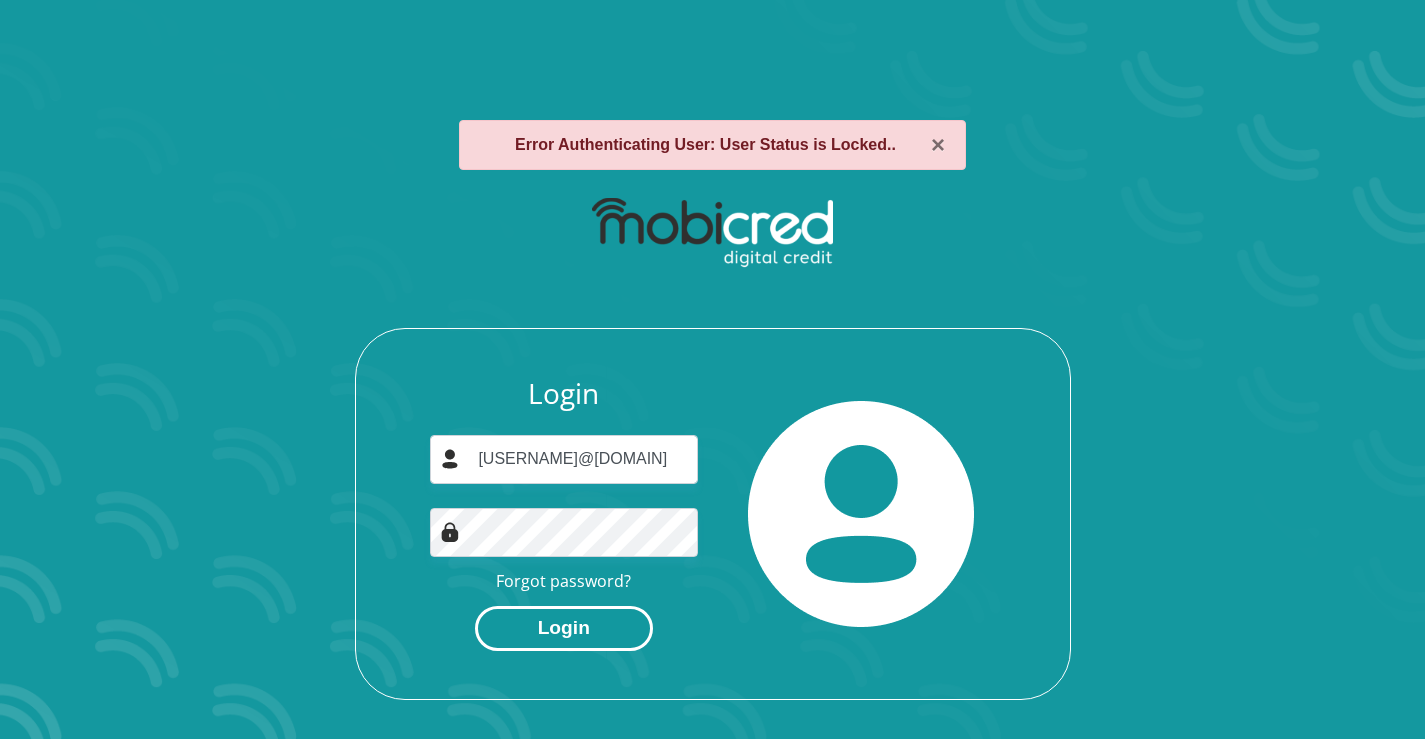 click on "Login" at bounding box center (564, 628) 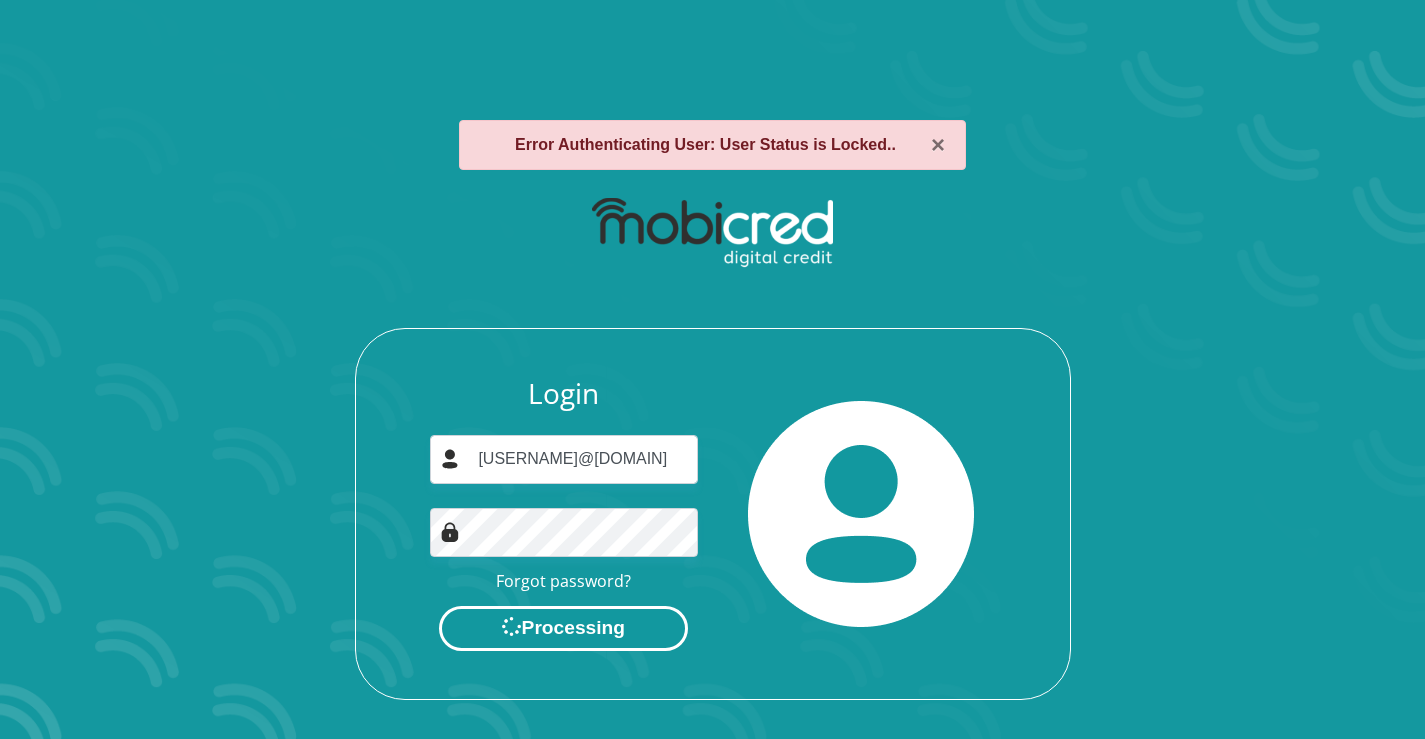scroll, scrollTop: 0, scrollLeft: 0, axis: both 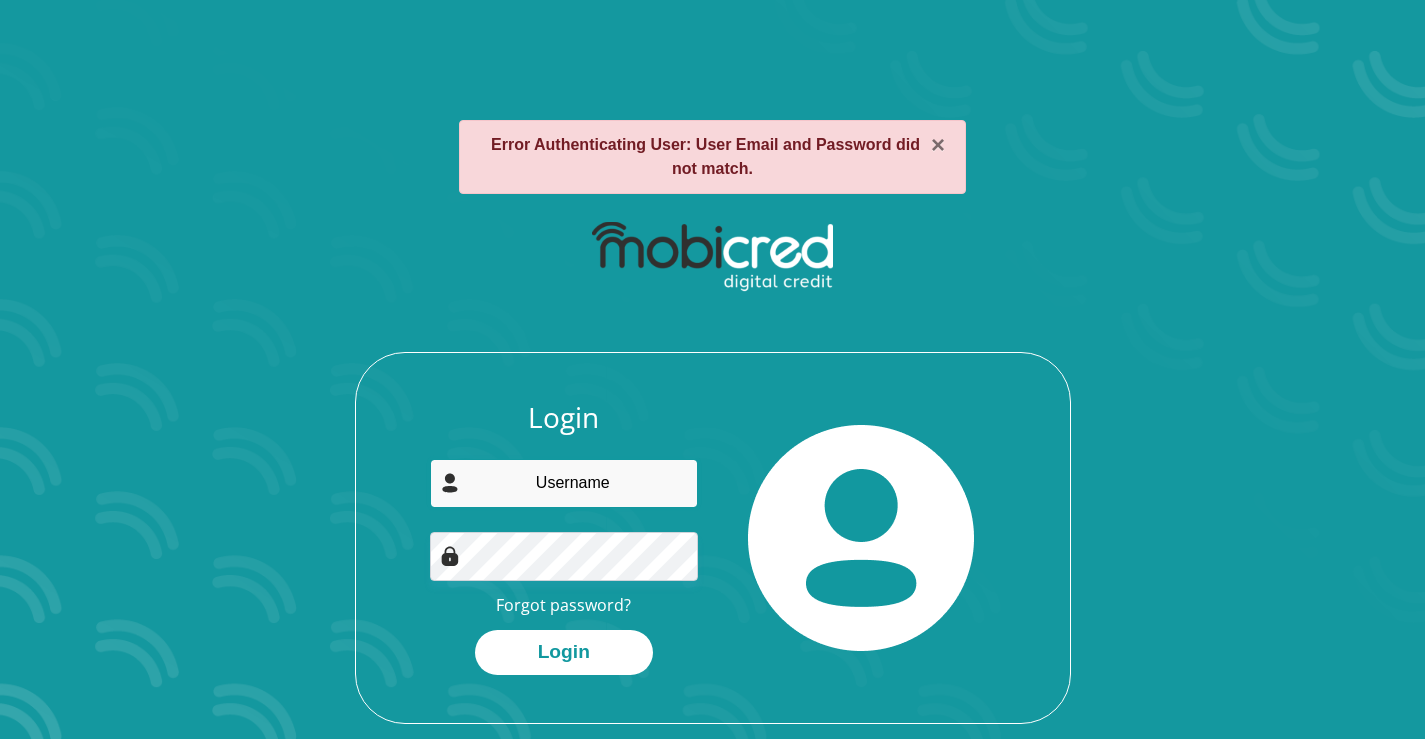 type on "[USERNAME]@[DOMAIN]" 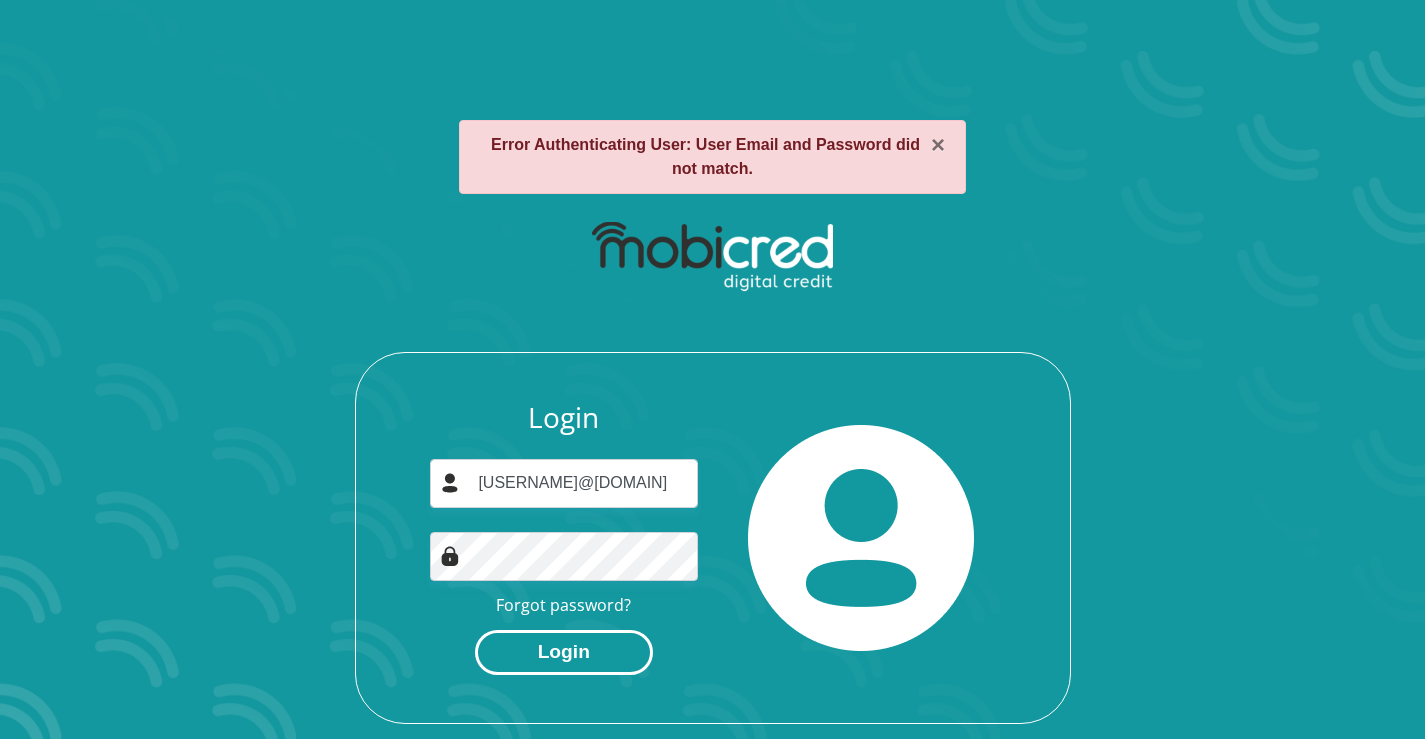 click on "Login" at bounding box center (564, 652) 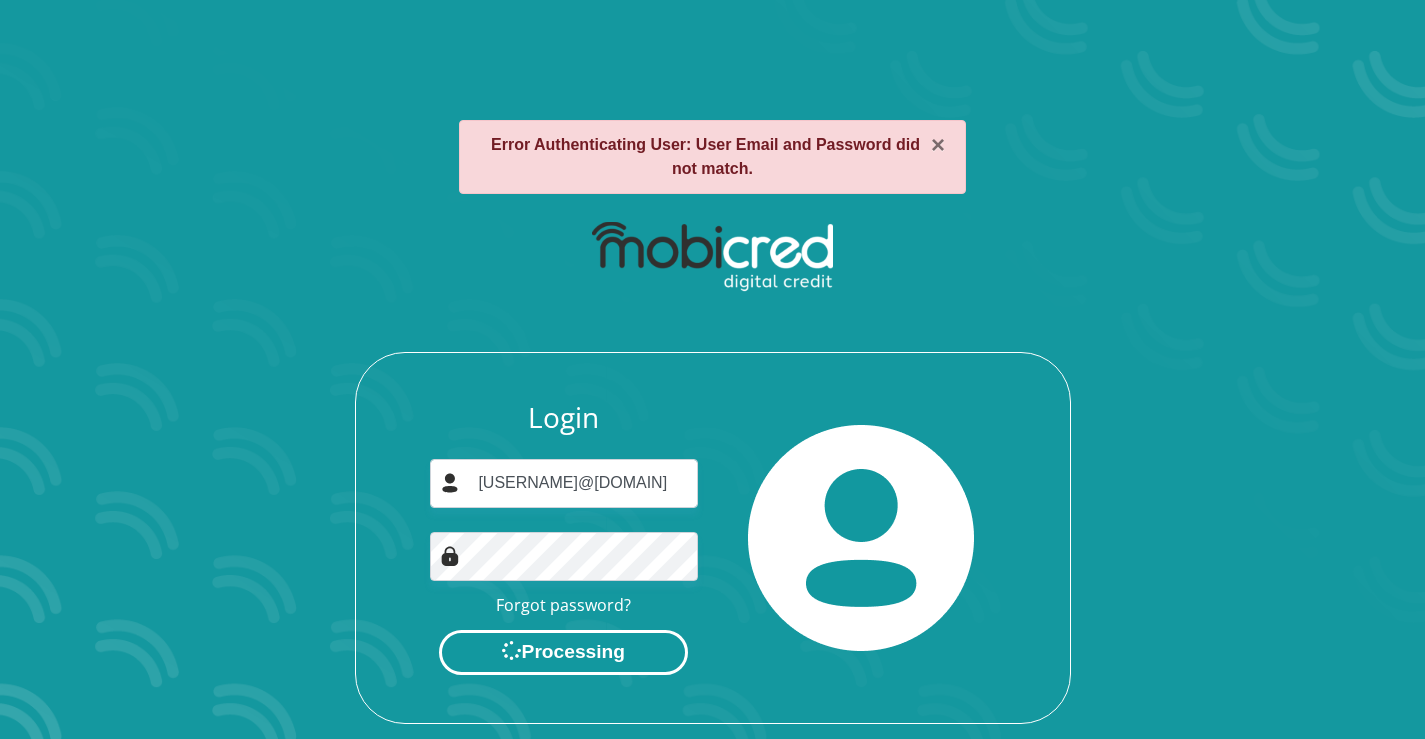 scroll, scrollTop: 0, scrollLeft: 0, axis: both 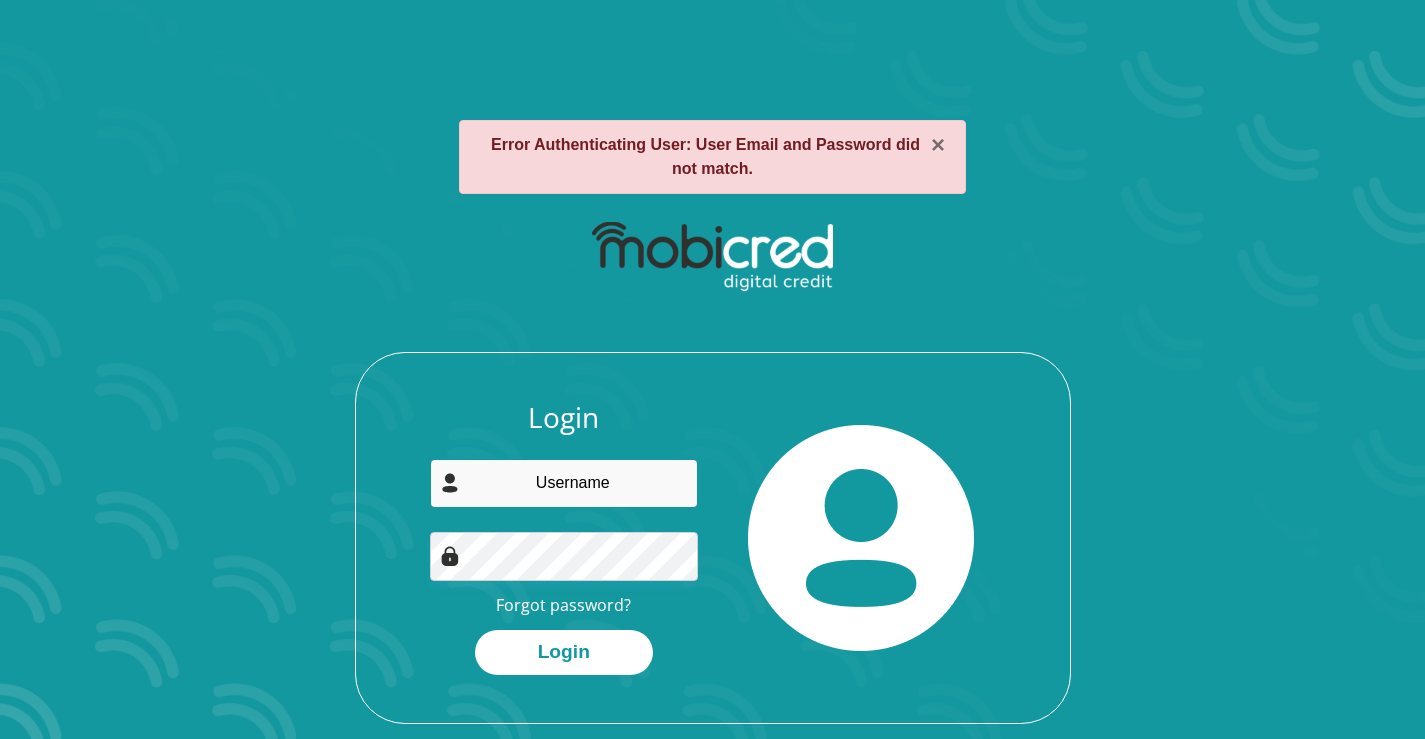 type on "[USERNAME]@[DOMAIN]" 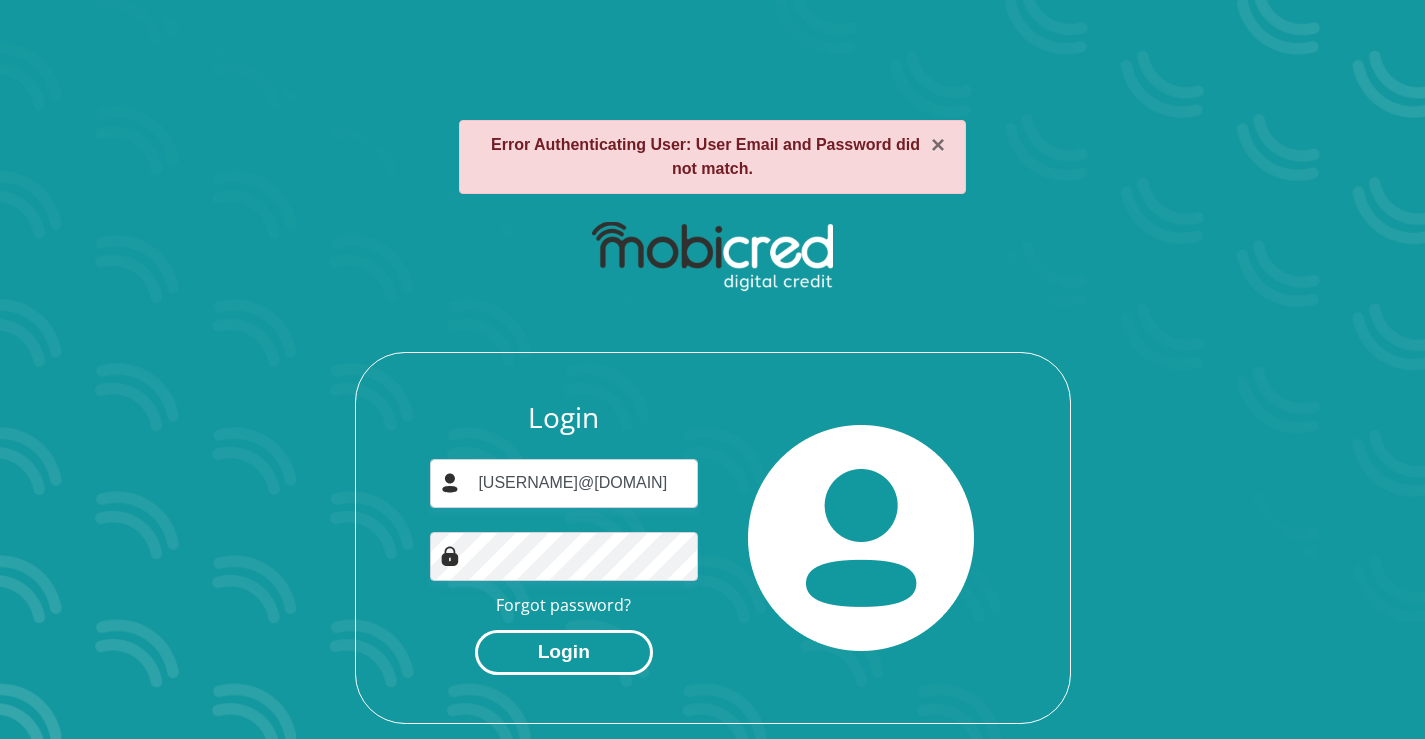 click on "Login" at bounding box center [564, 652] 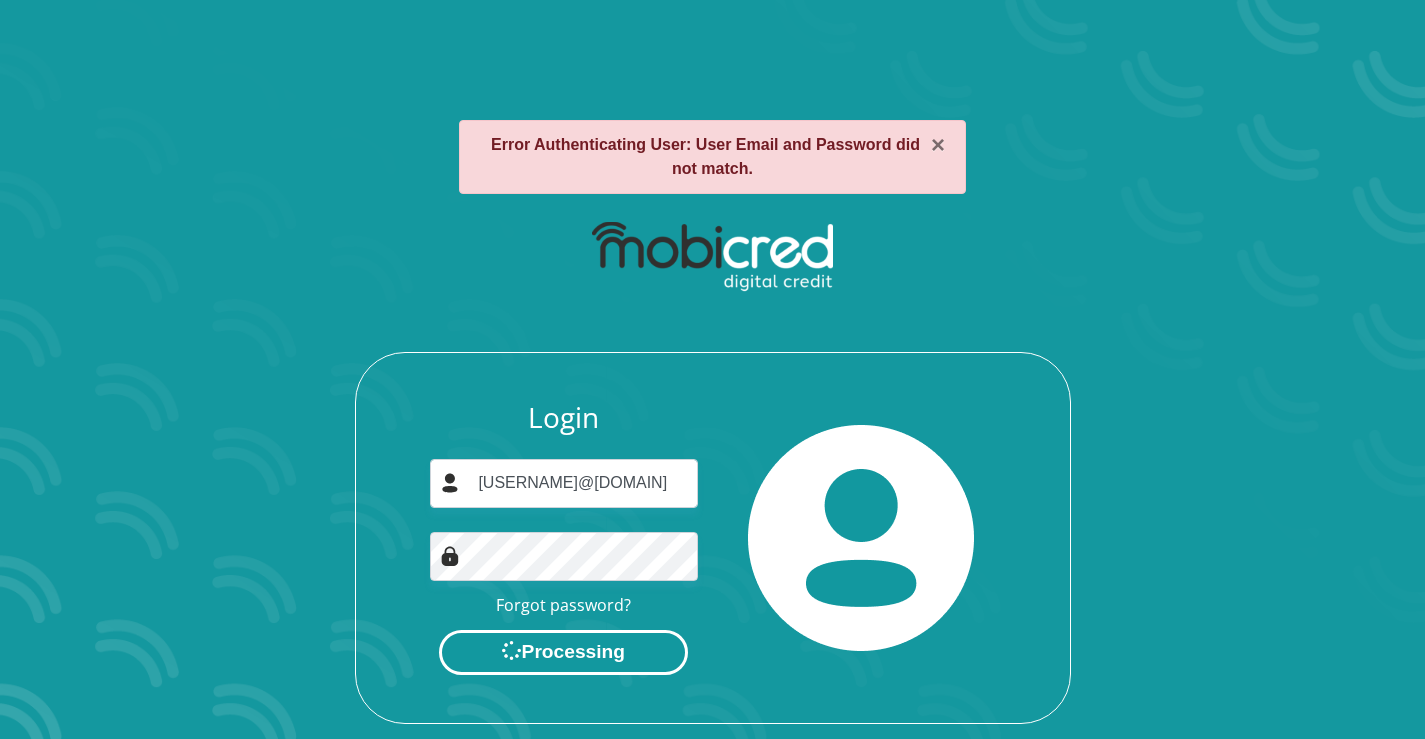 scroll, scrollTop: 0, scrollLeft: 0, axis: both 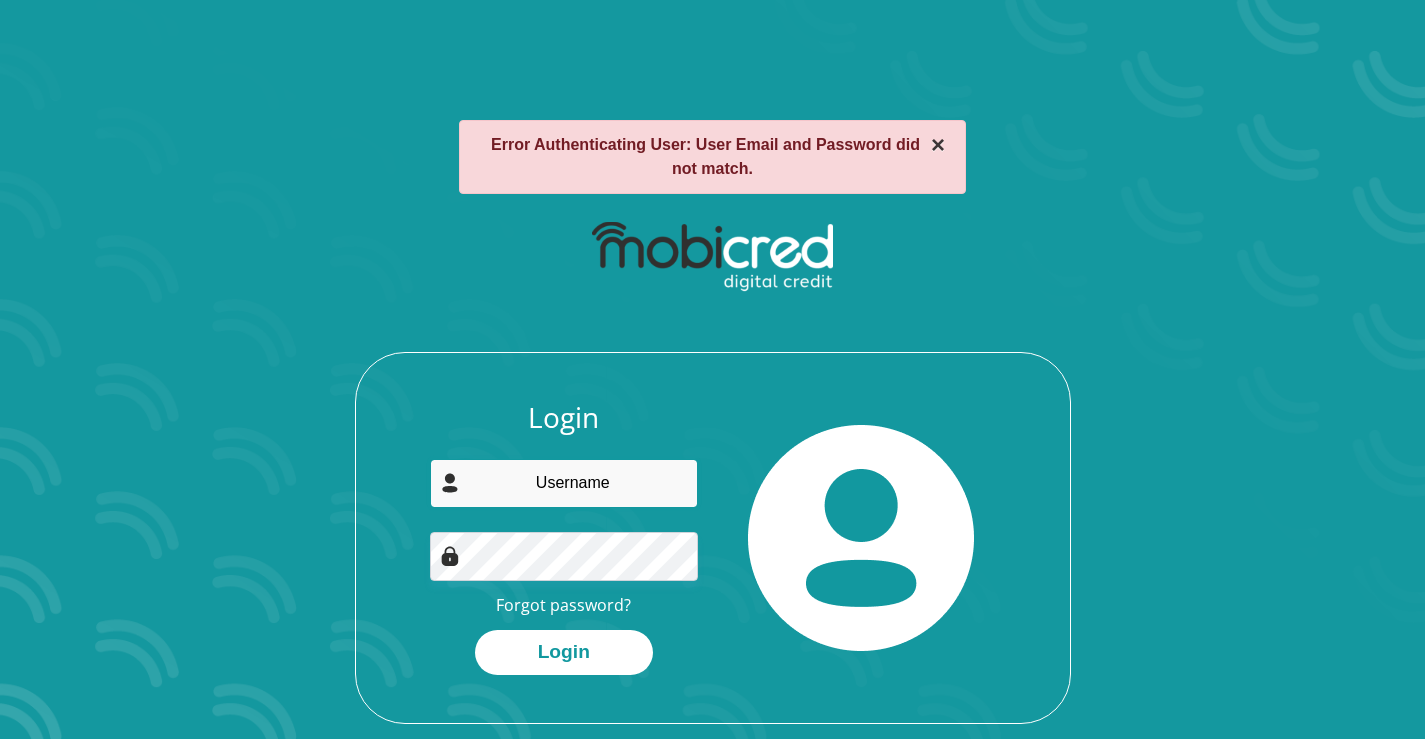 type on "[USERNAME]@[DOMAIN]" 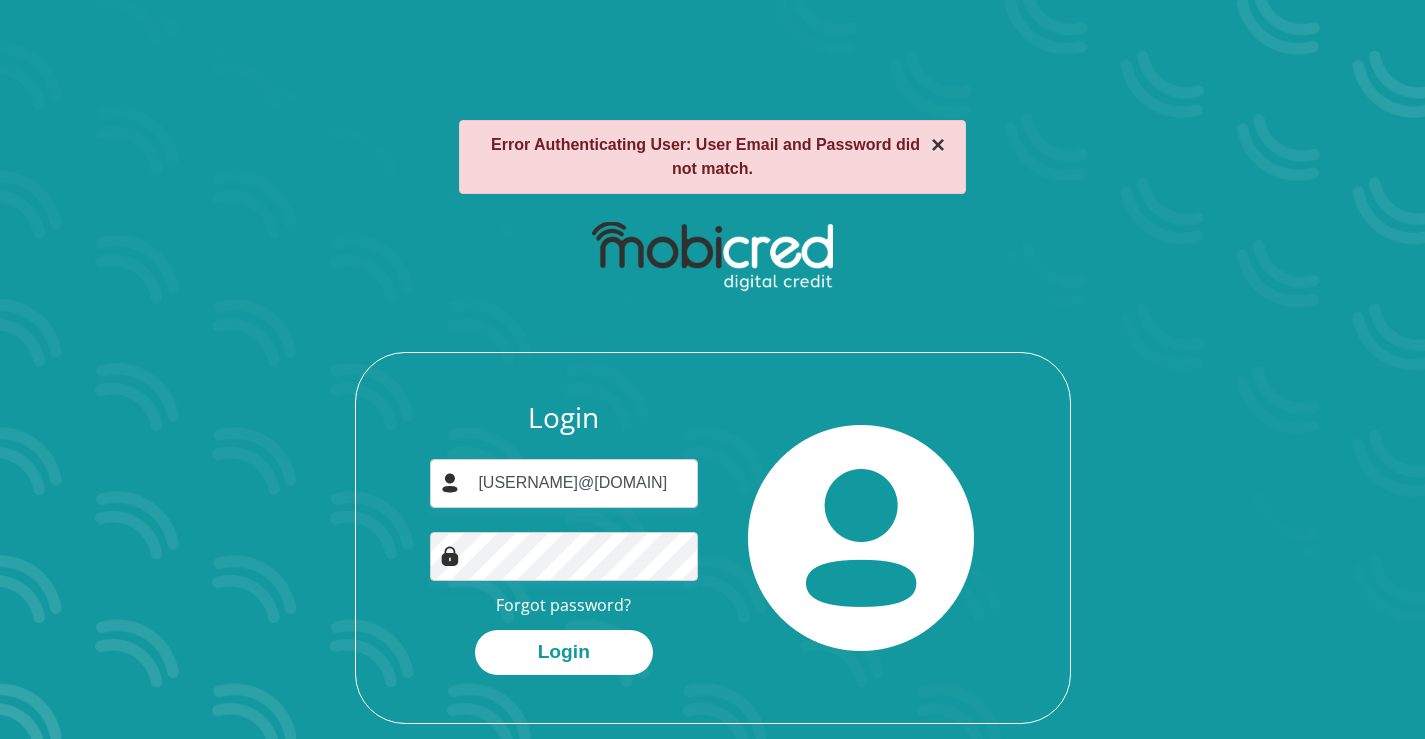 click on "×" at bounding box center (938, 145) 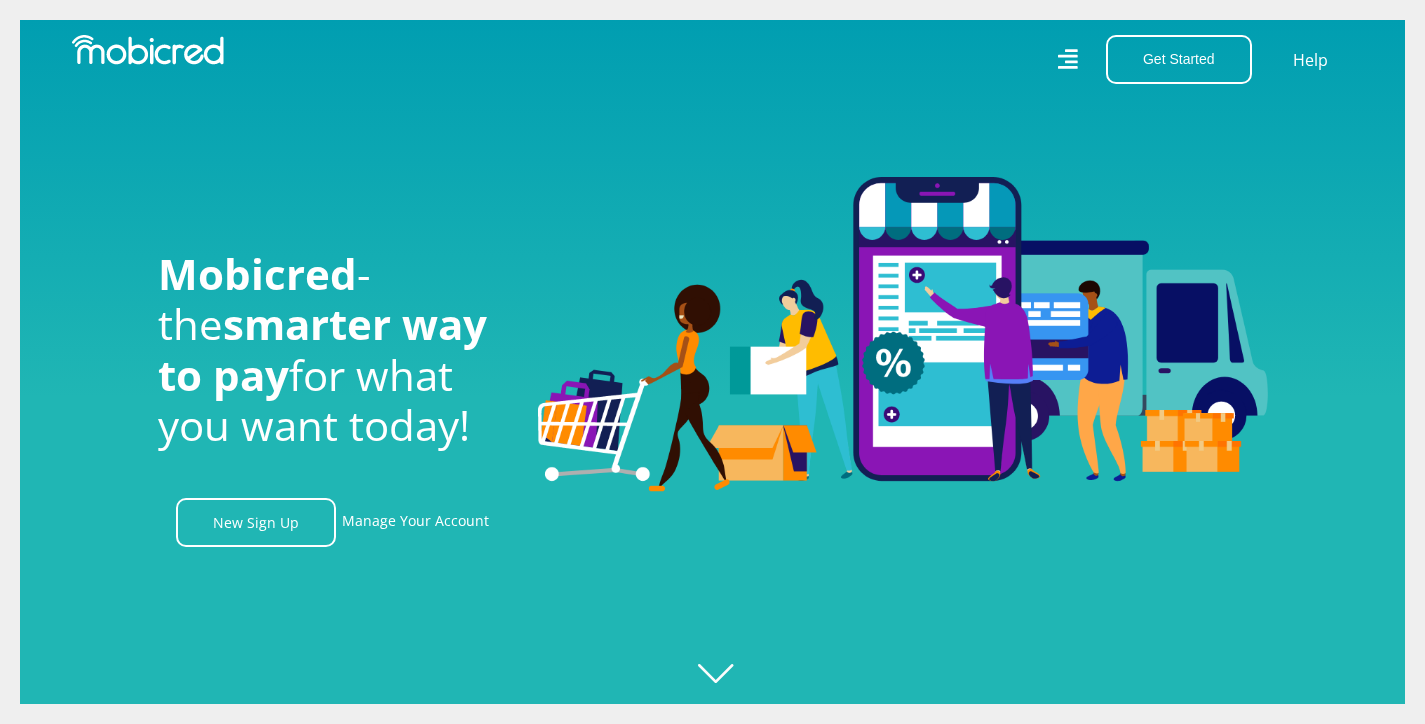 scroll, scrollTop: 0, scrollLeft: 0, axis: both 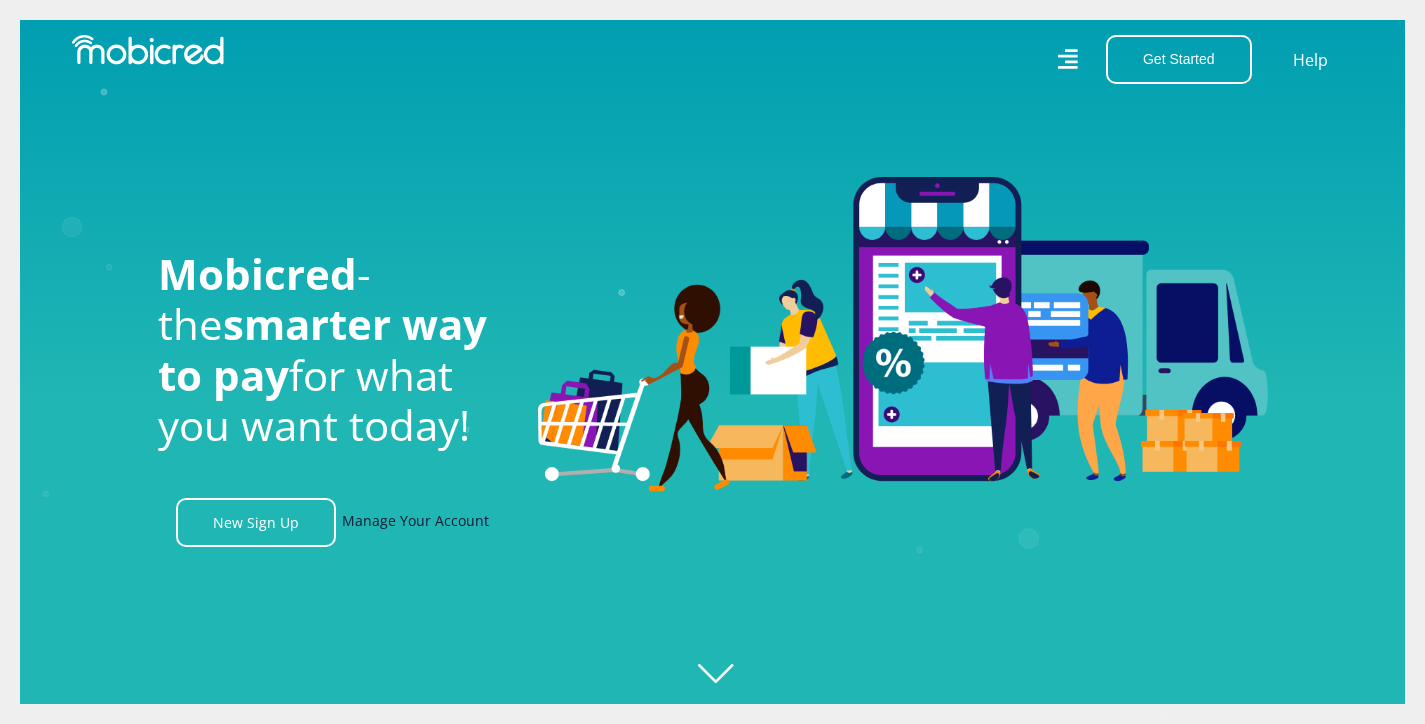 click on "Manage Your Account" at bounding box center [415, 522] 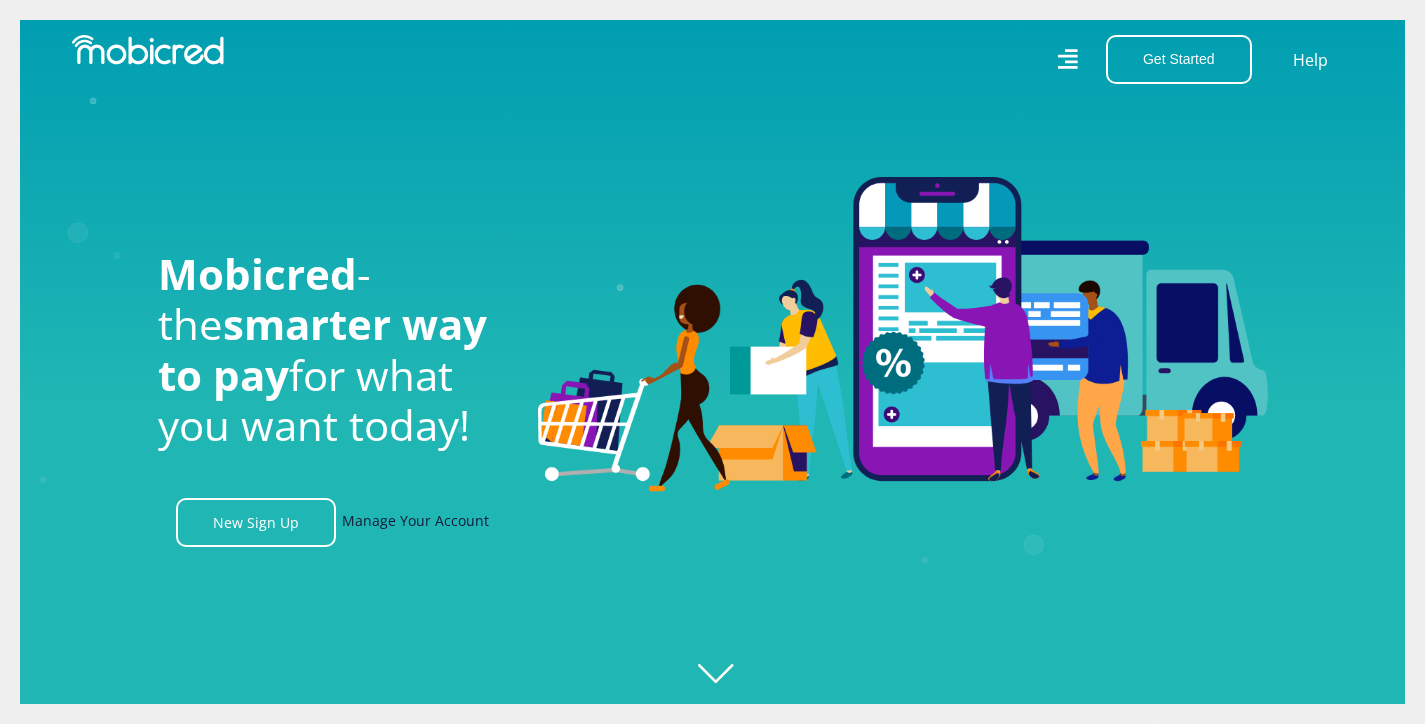 scroll, scrollTop: 0, scrollLeft: 3705, axis: horizontal 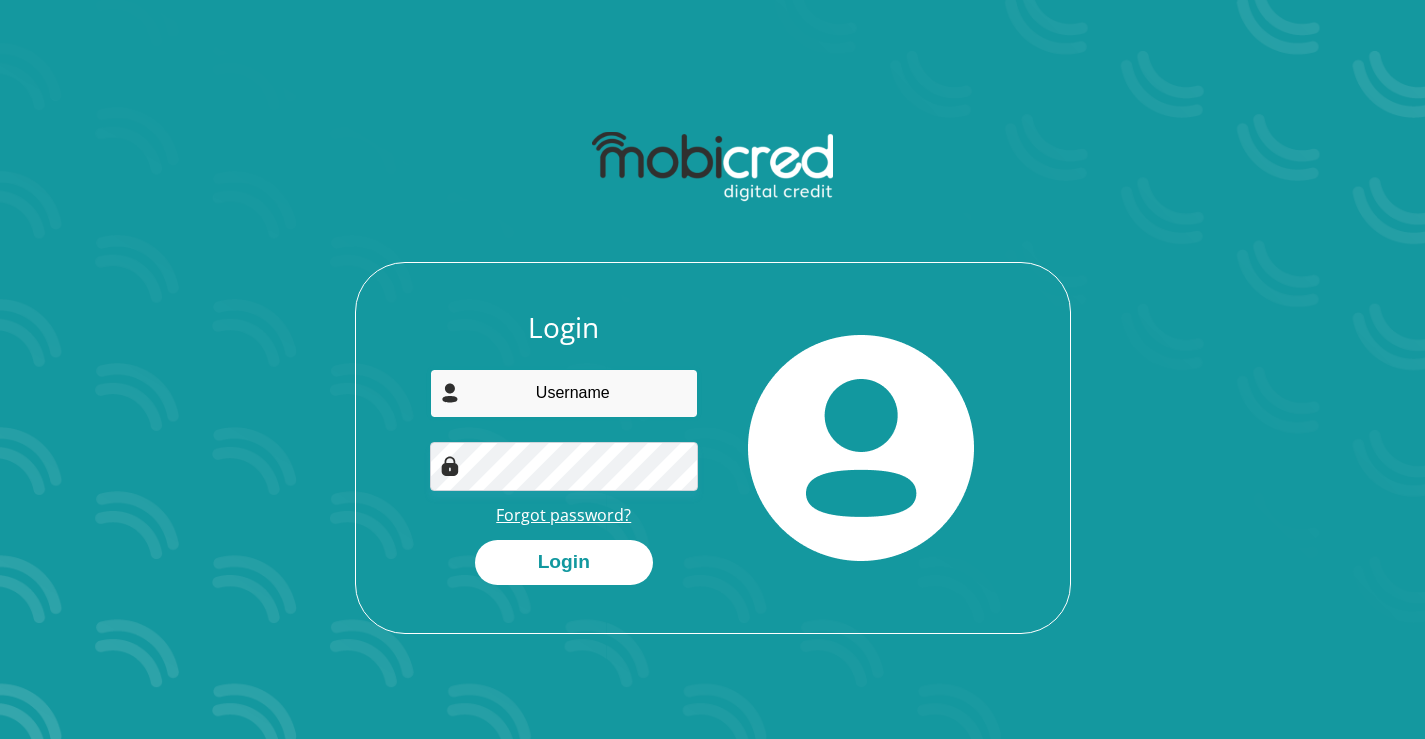 type on "[USERNAME]@[DOMAIN]" 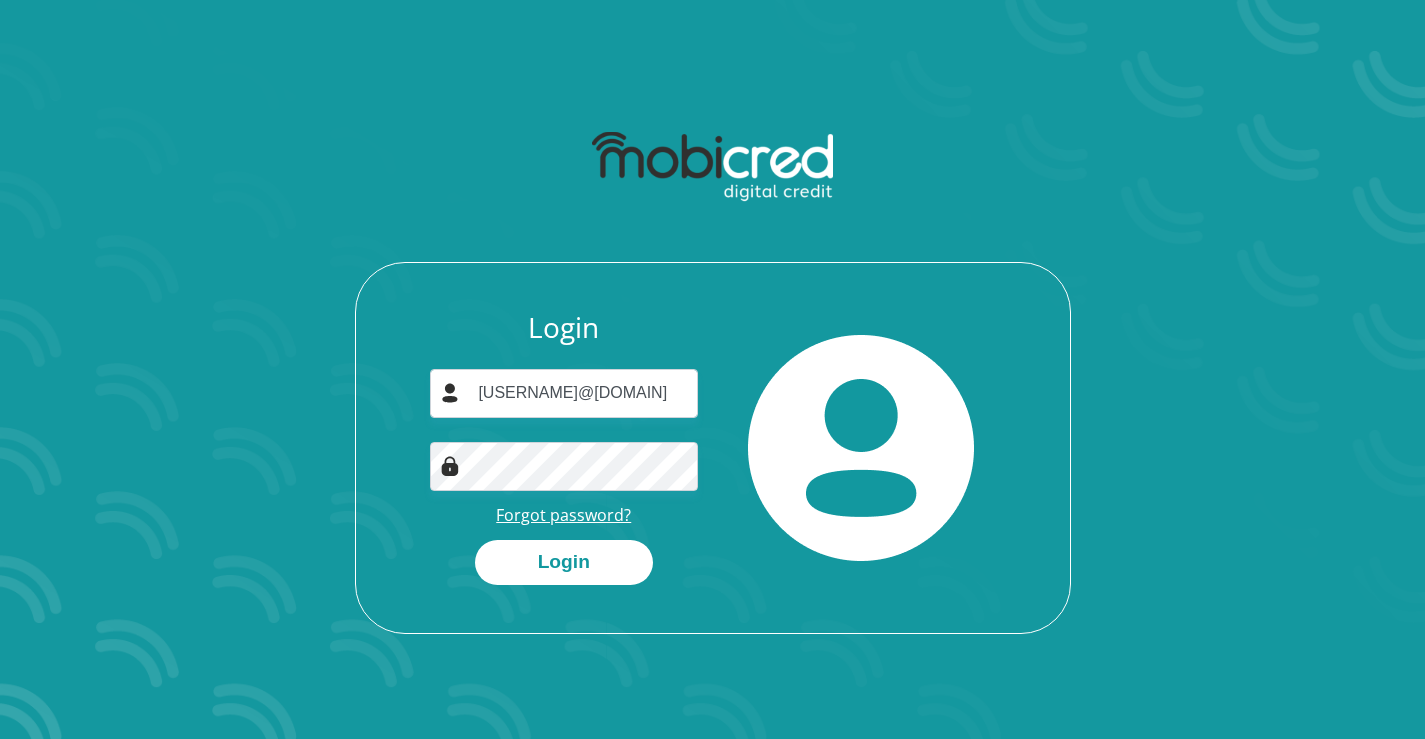click on "Forgot password?" at bounding box center [563, 515] 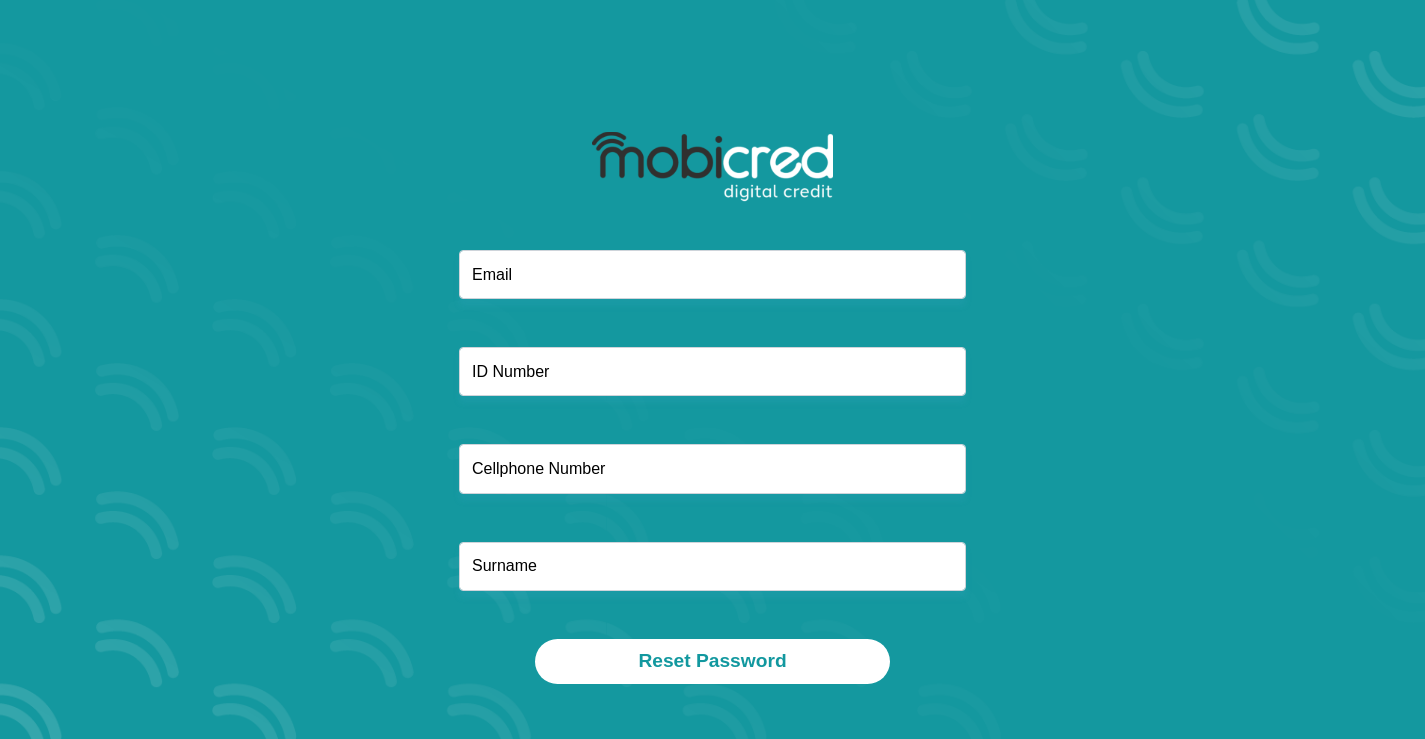 scroll, scrollTop: 0, scrollLeft: 0, axis: both 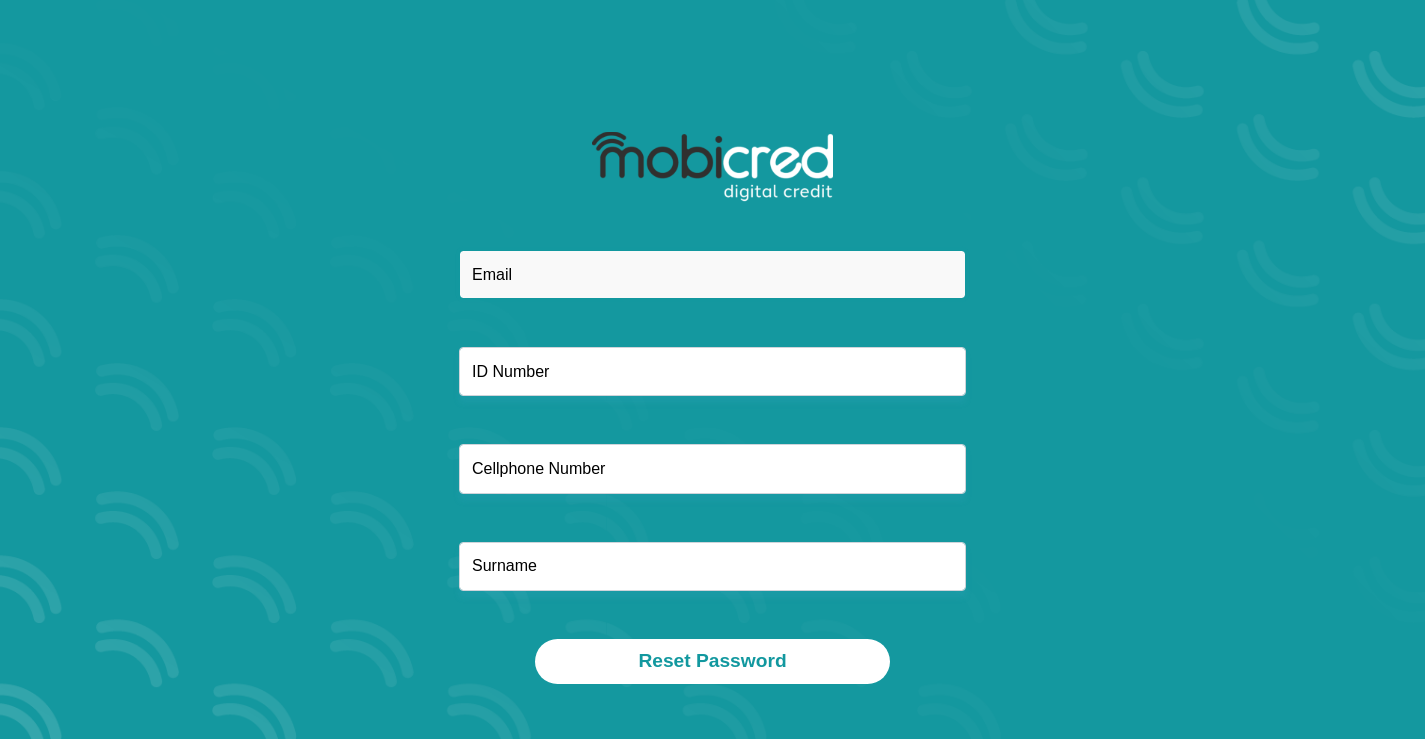 click at bounding box center (712, 274) 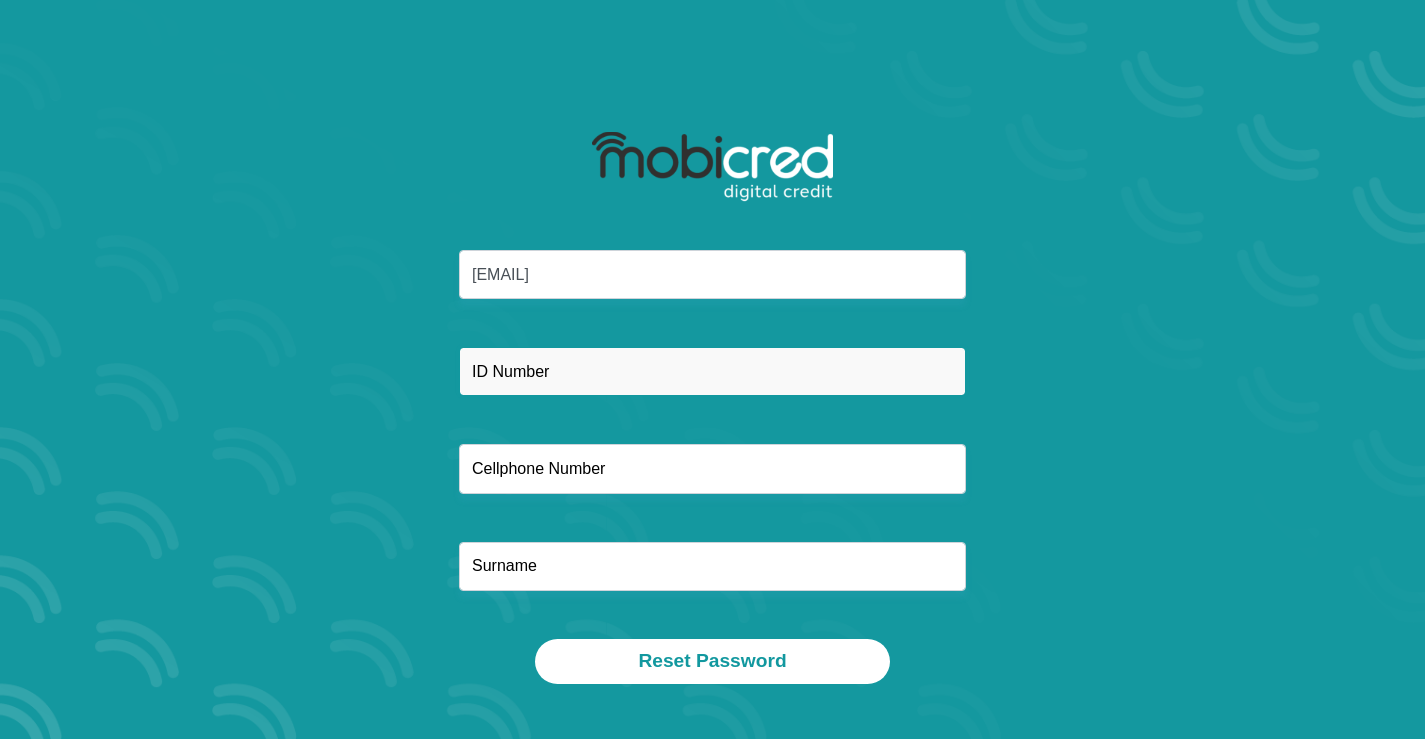 click at bounding box center (712, 371) 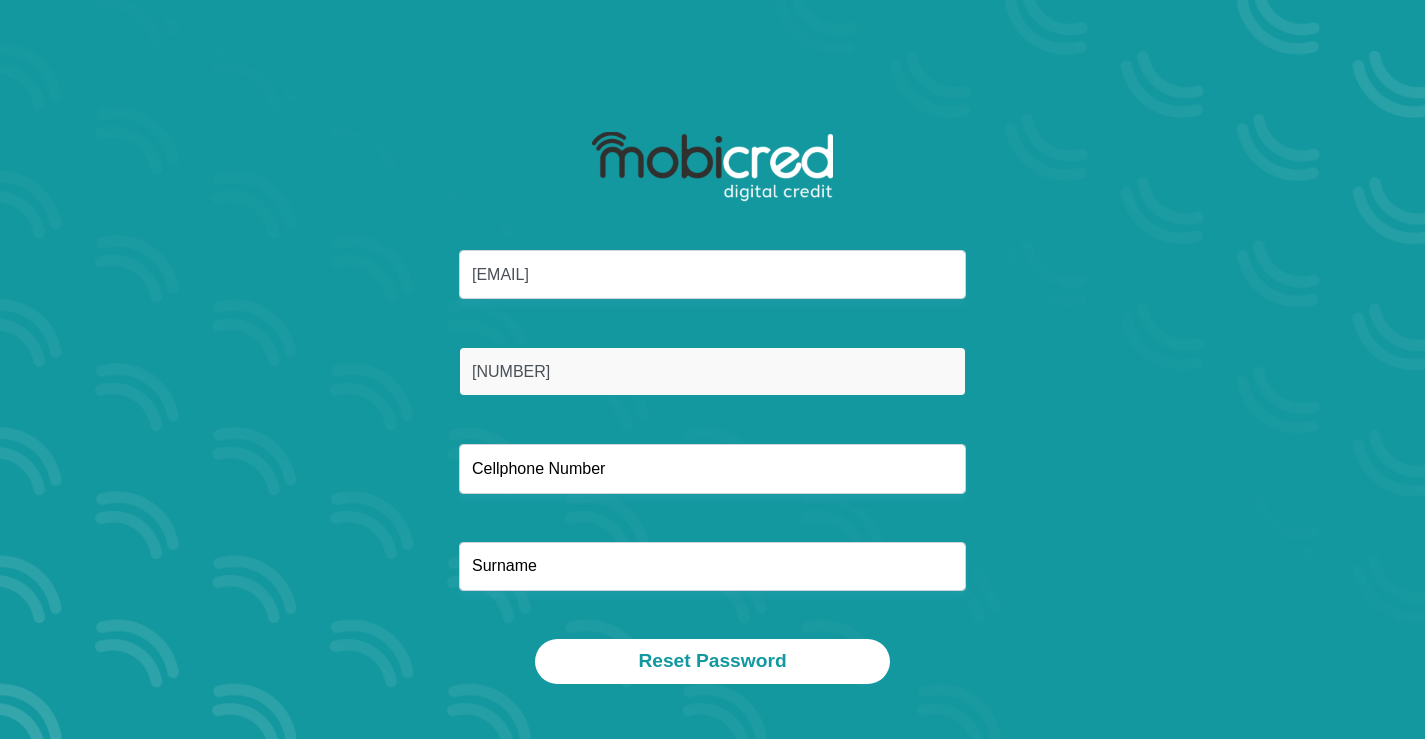 type on "[NUMBER]" 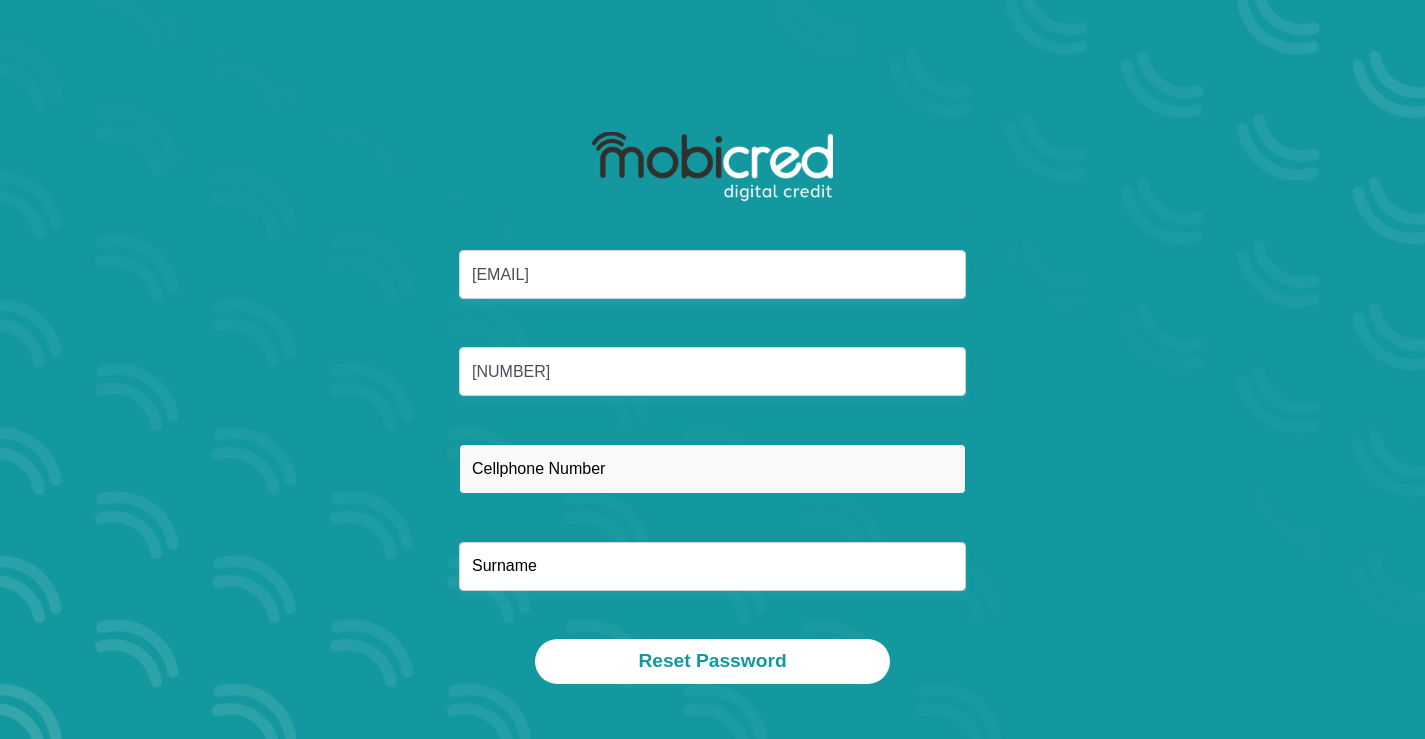 click at bounding box center (712, 468) 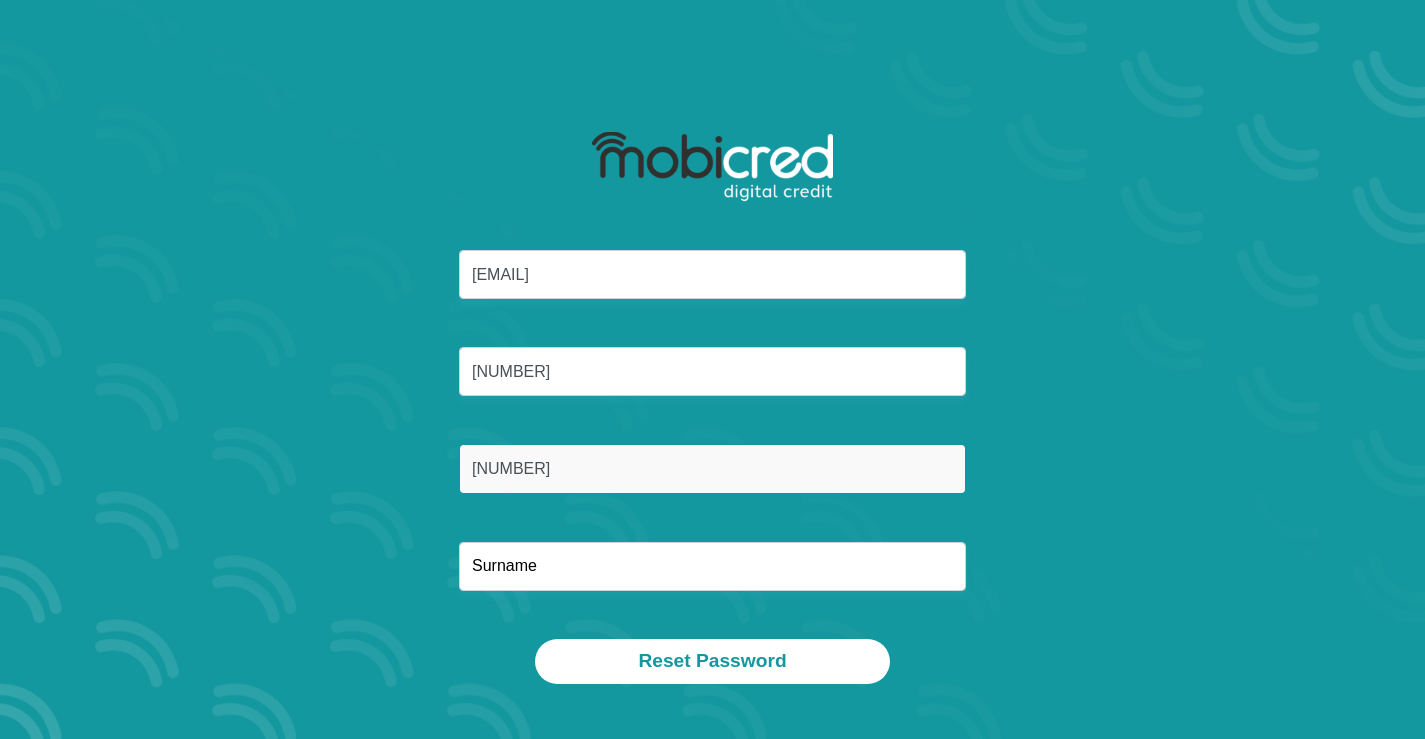 type on "[NUMBER]" 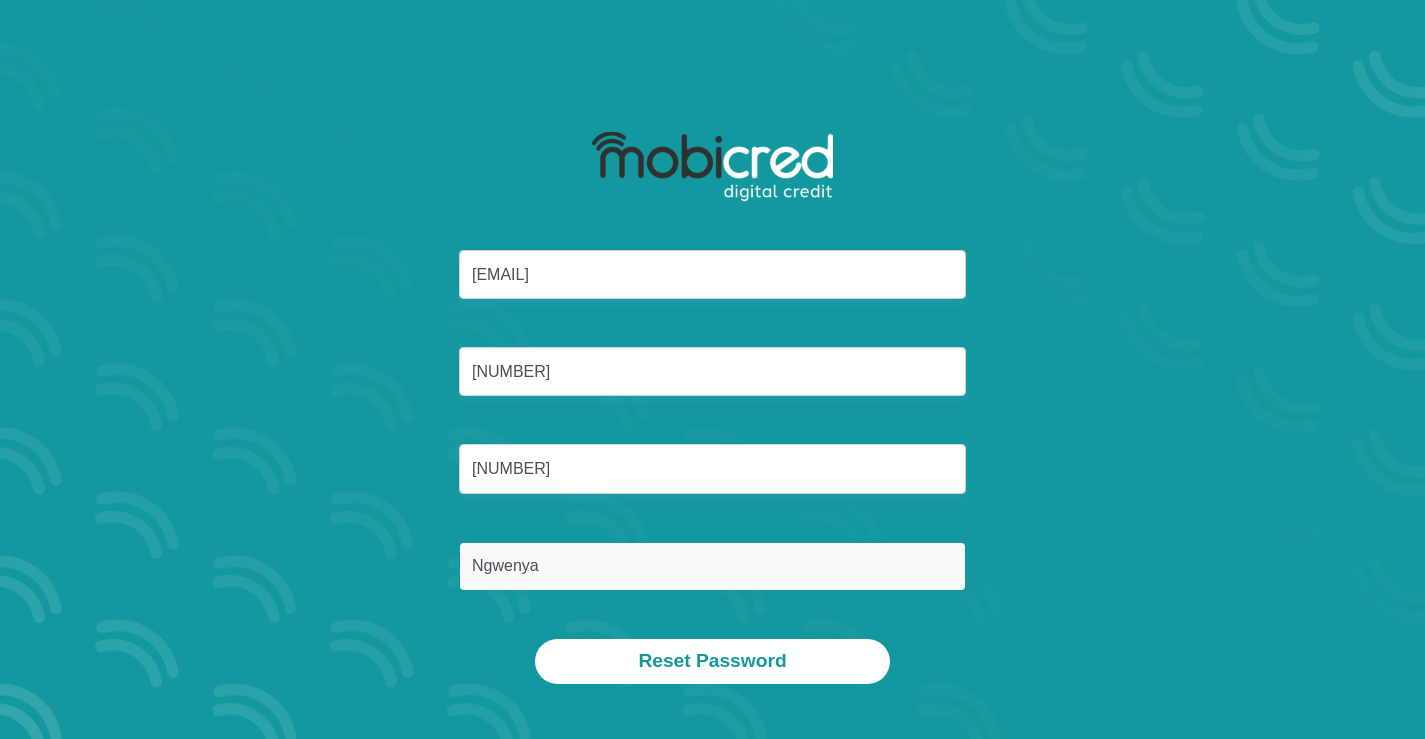 type on "Ngwenya" 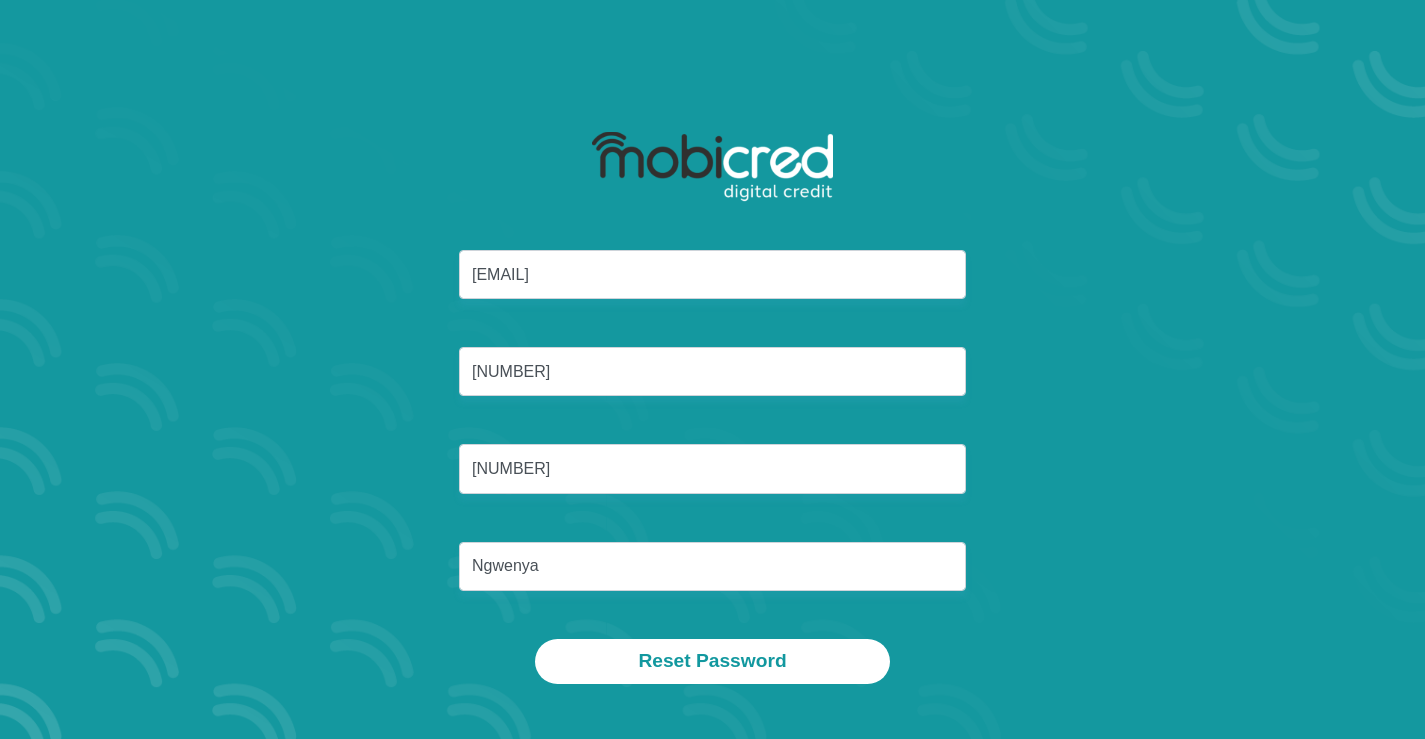 click on "[EMAIL]
[SSN]
[PHONE]
[LAST]
Reset Password" at bounding box center (713, 402) 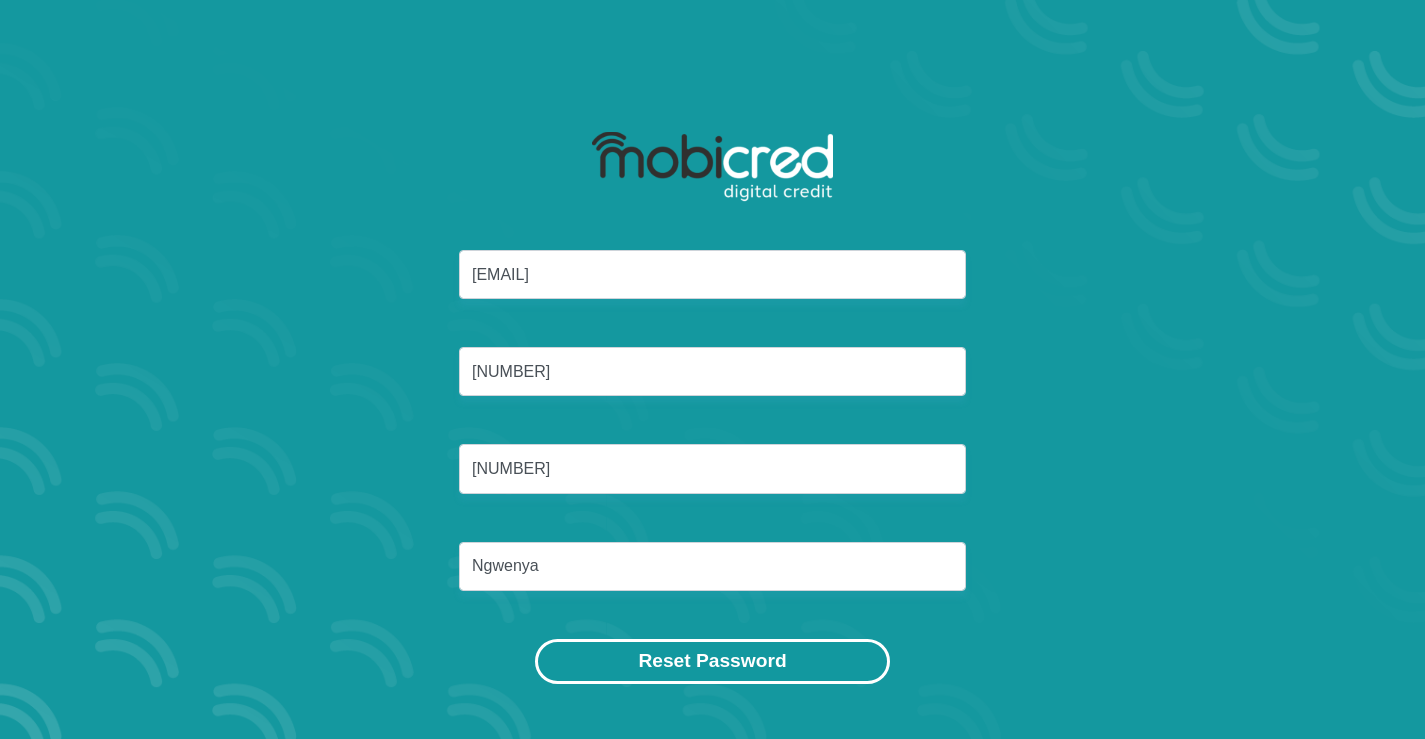 click on "Reset Password" at bounding box center [712, 661] 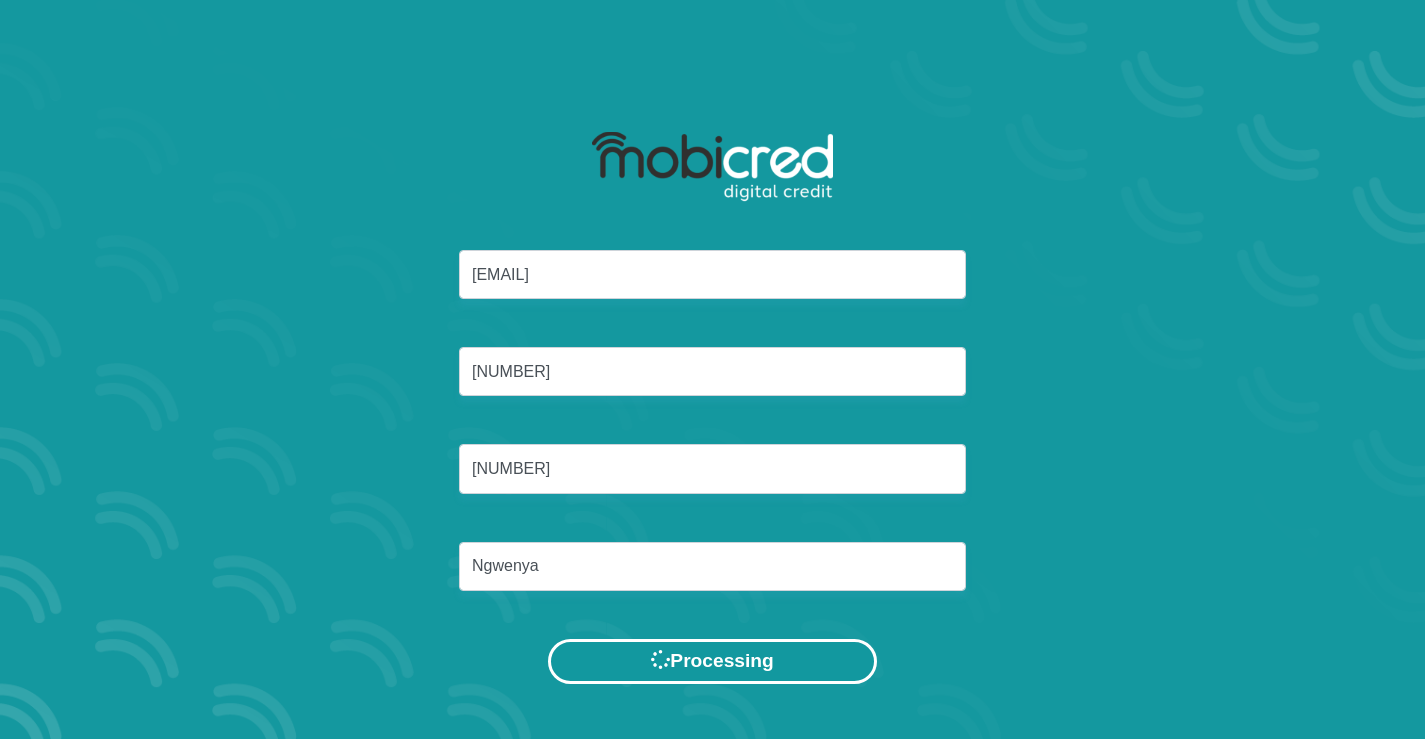 scroll, scrollTop: 0, scrollLeft: 0, axis: both 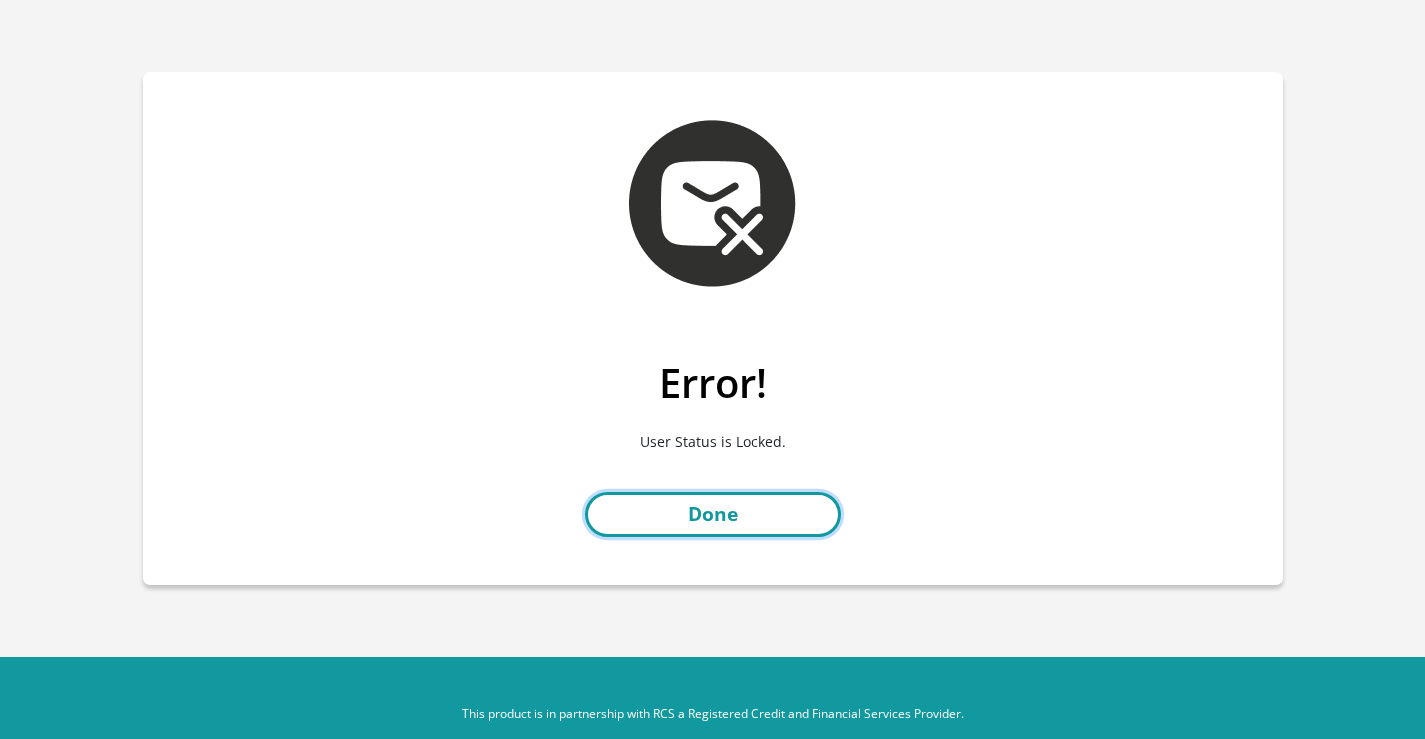 click on "Done" at bounding box center (713, 514) 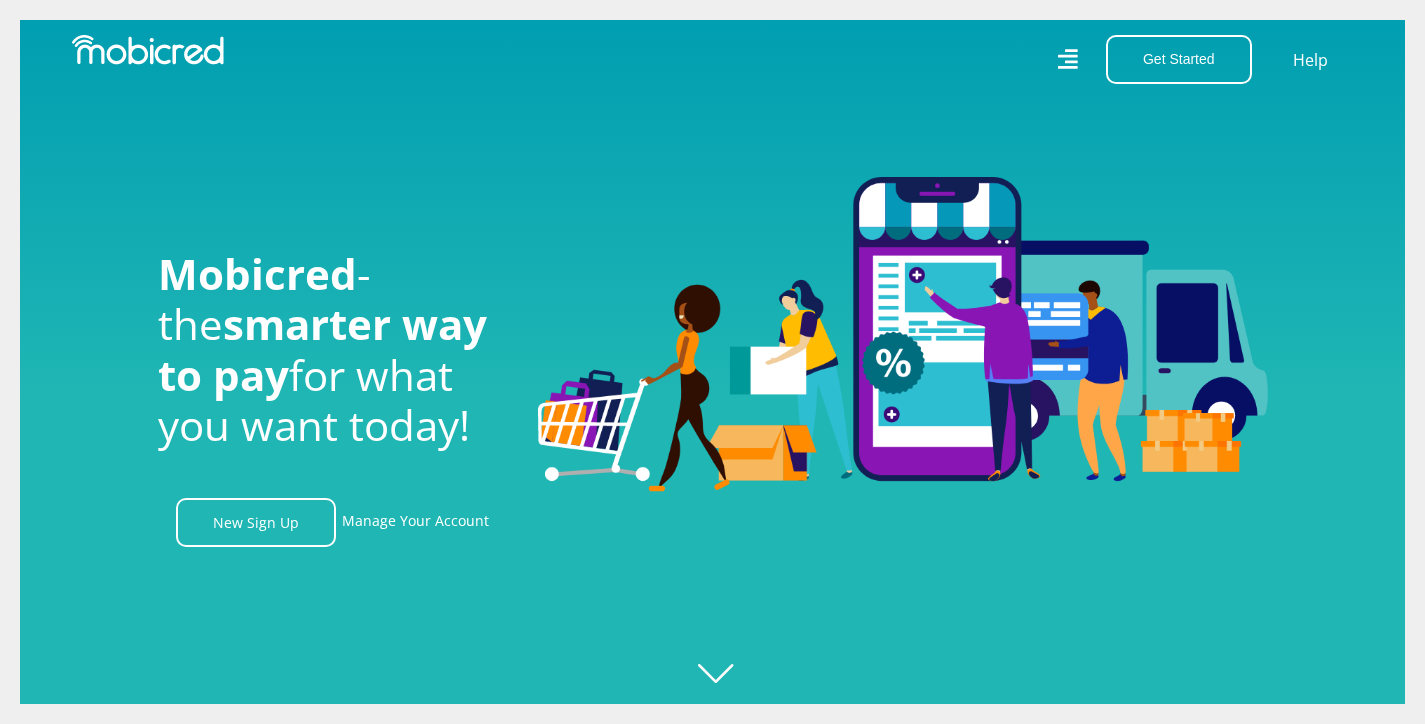 scroll, scrollTop: 0, scrollLeft: 0, axis: both 